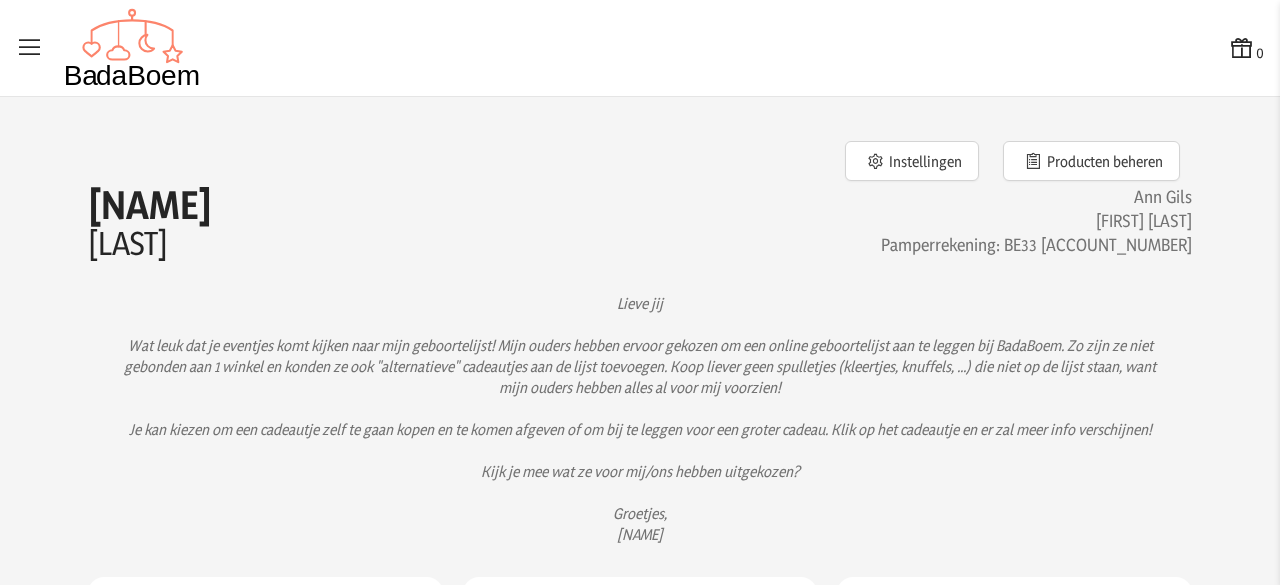 scroll, scrollTop: 0, scrollLeft: 0, axis: both 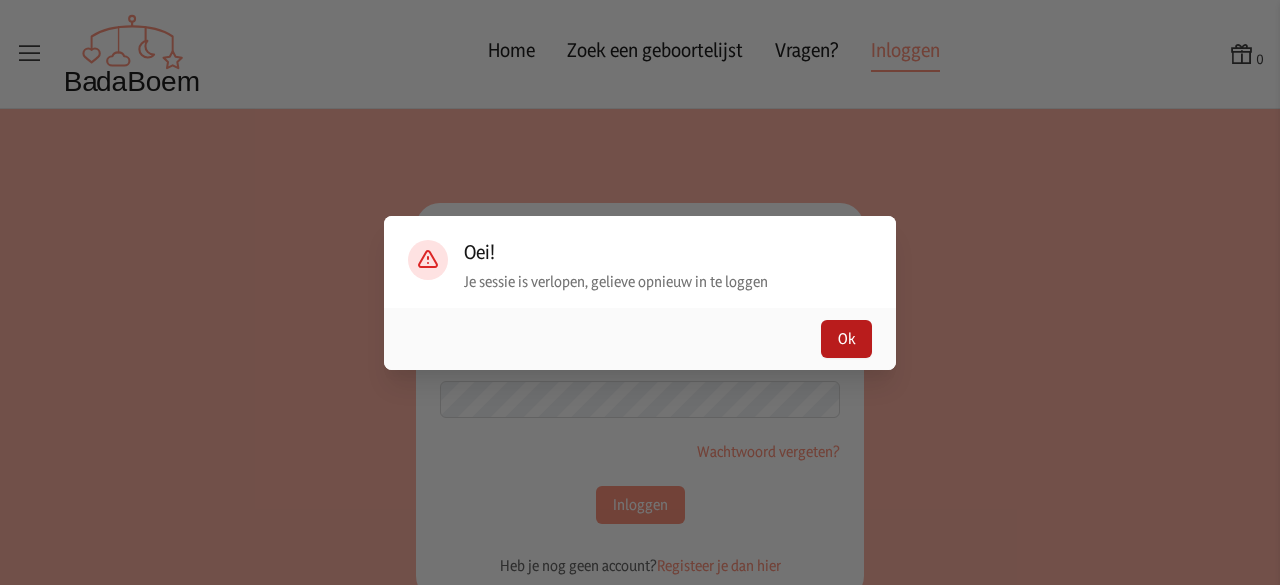 type on "[EMAIL]" 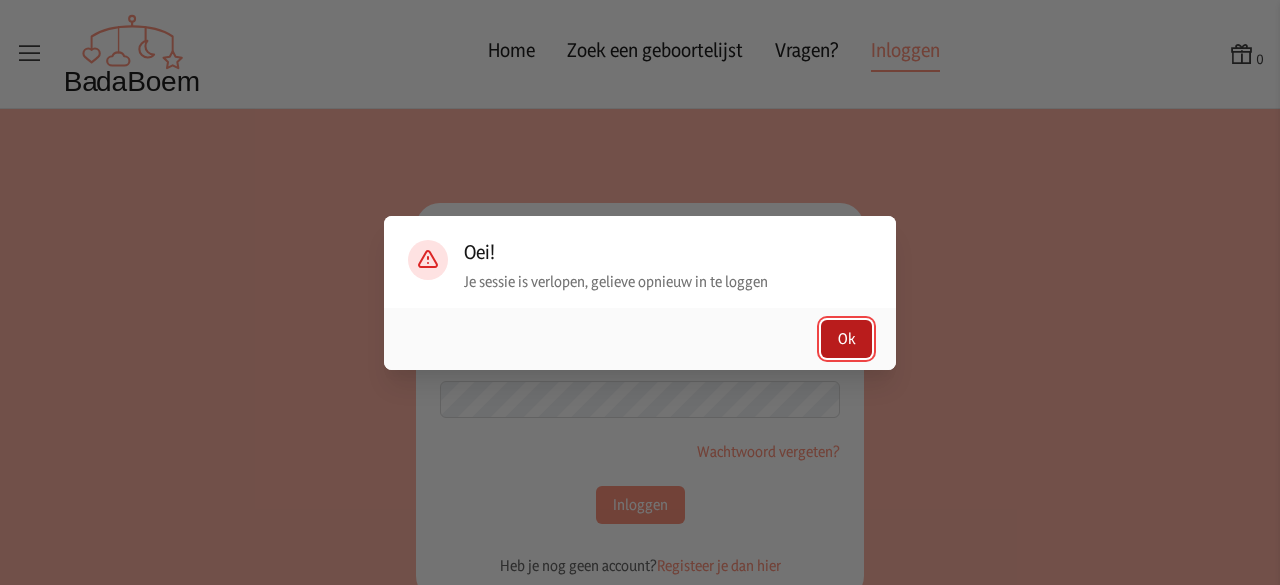 click on "Ok" at bounding box center (846, 339) 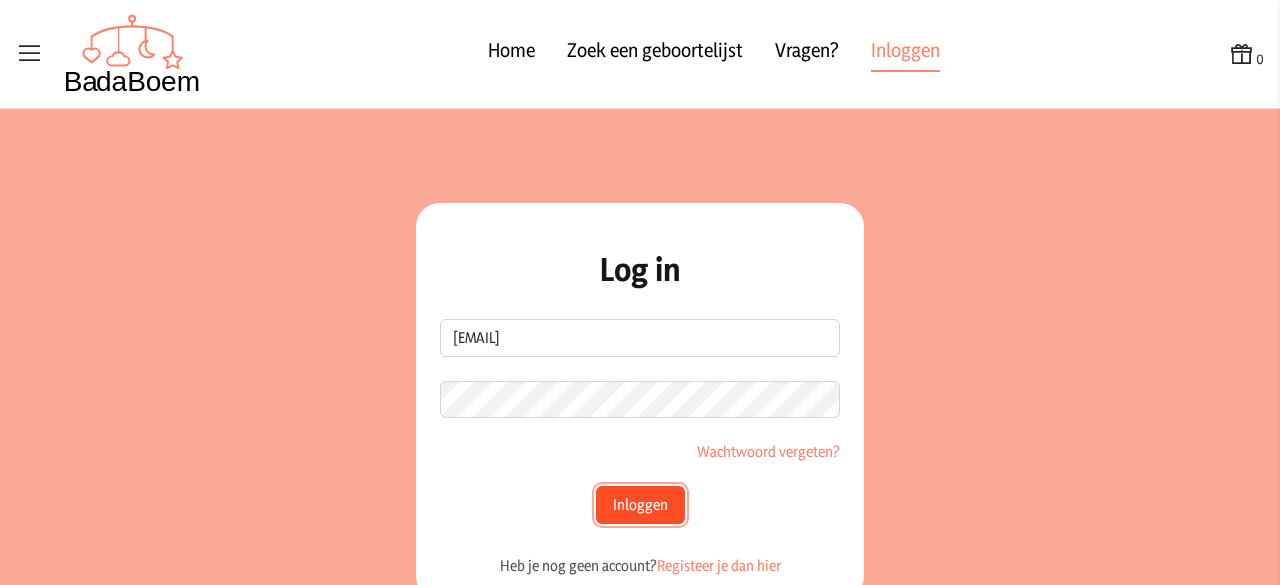 click on "Inloggen" at bounding box center [640, 505] 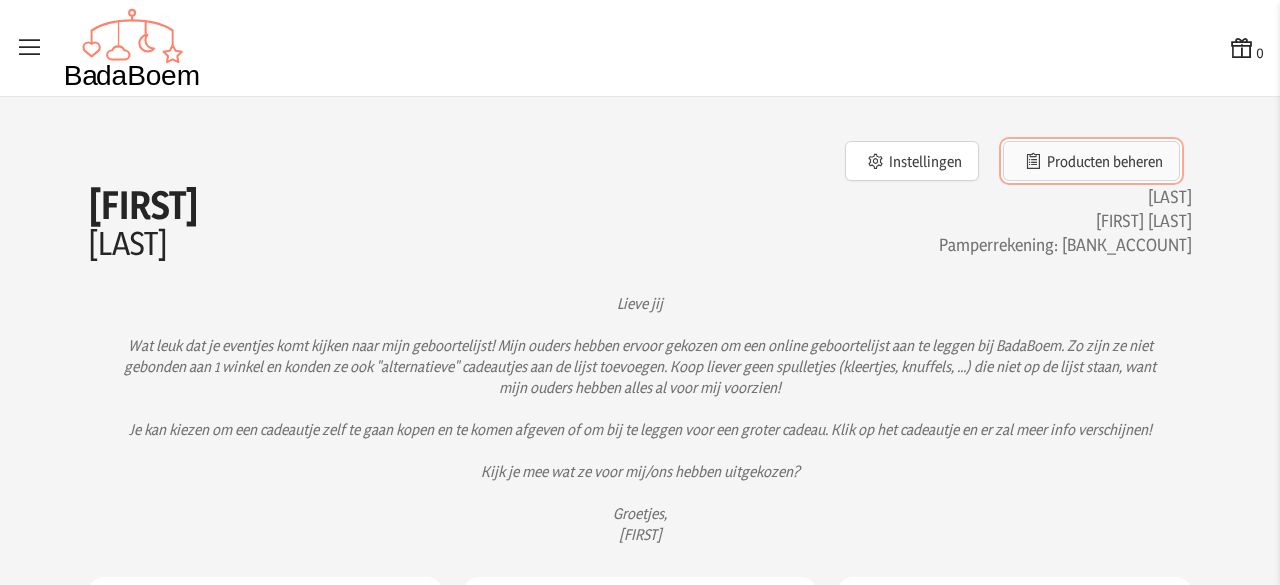 click on "Producten beheren" at bounding box center [1091, 161] 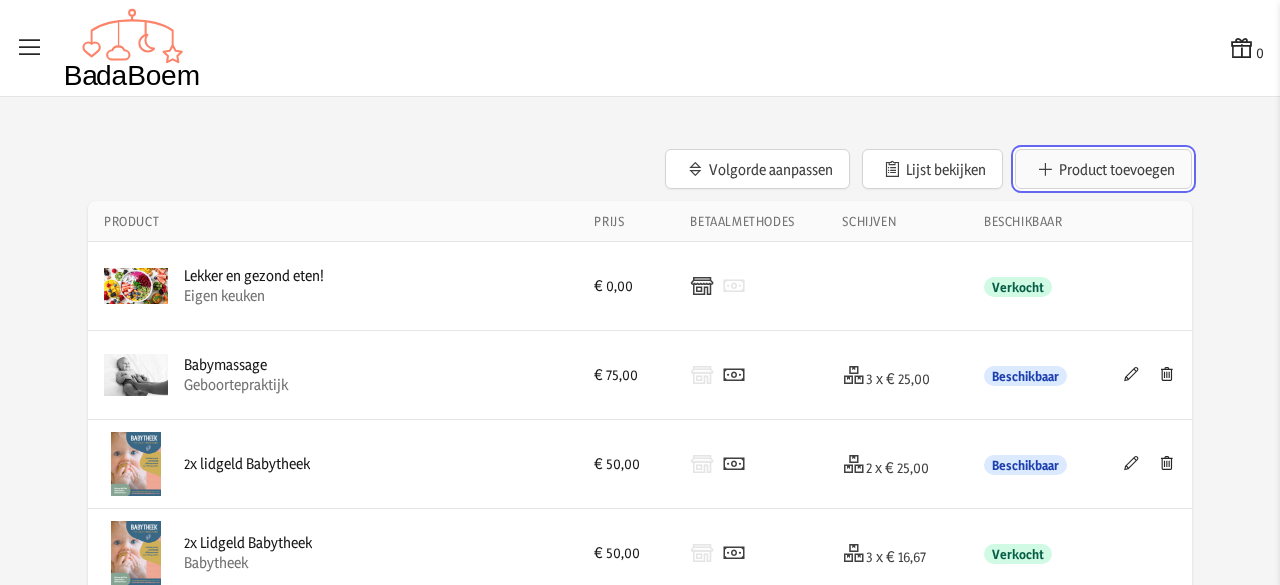 click on "Product toevoegen" at bounding box center (1103, 169) 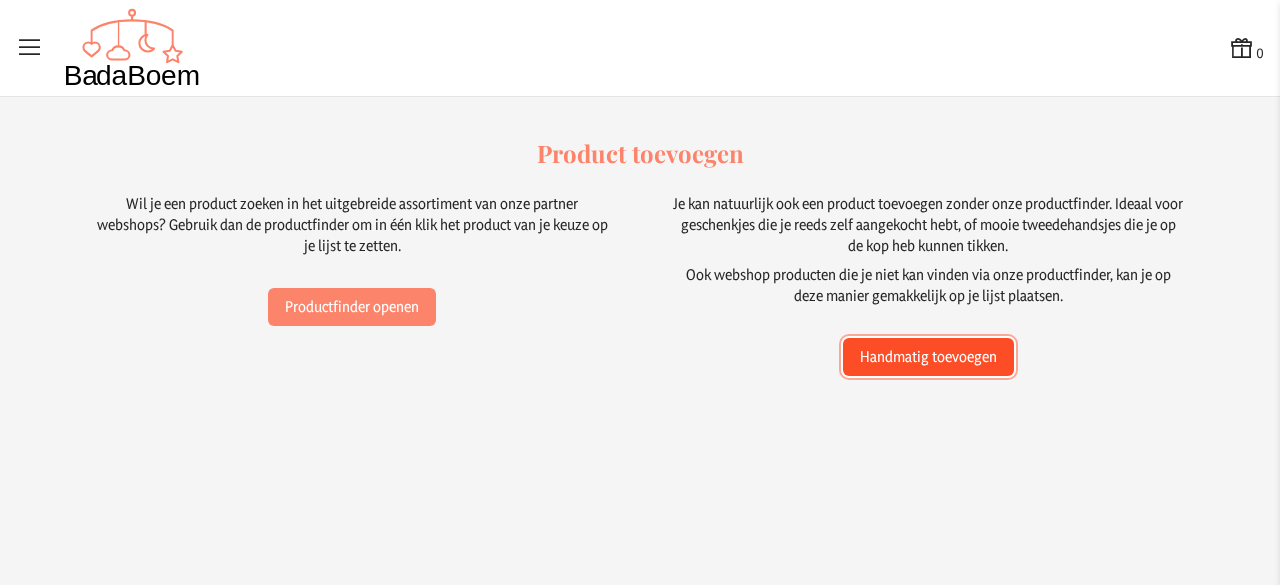 click on "Handmatig toevoegen" at bounding box center [352, 307] 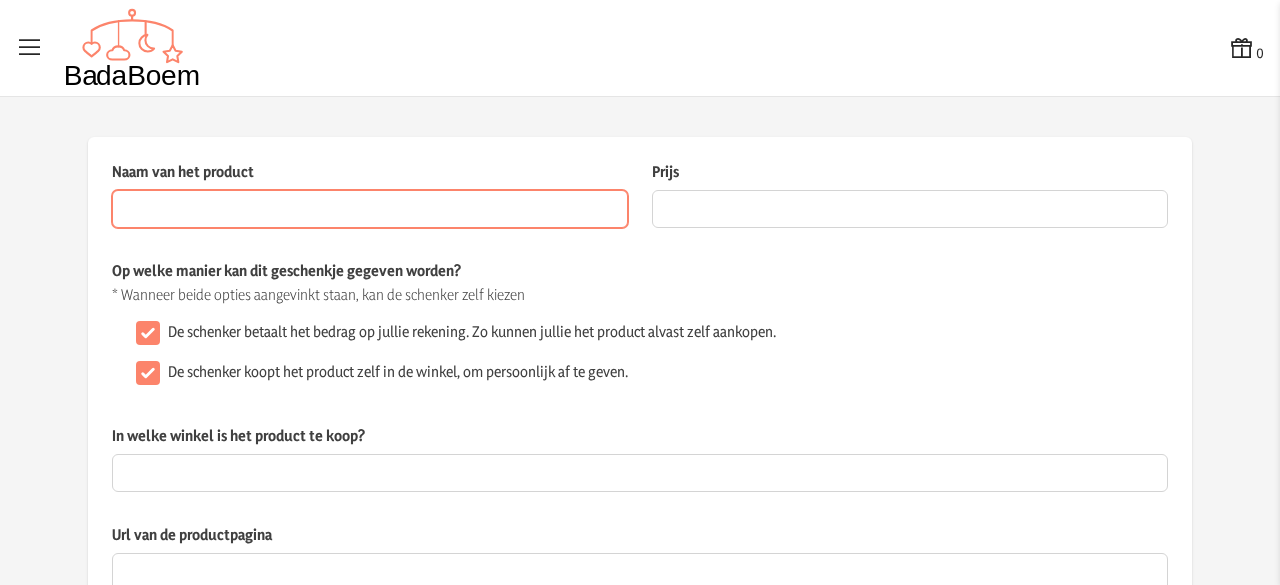 click on "Naam van het product" at bounding box center (370, 209) 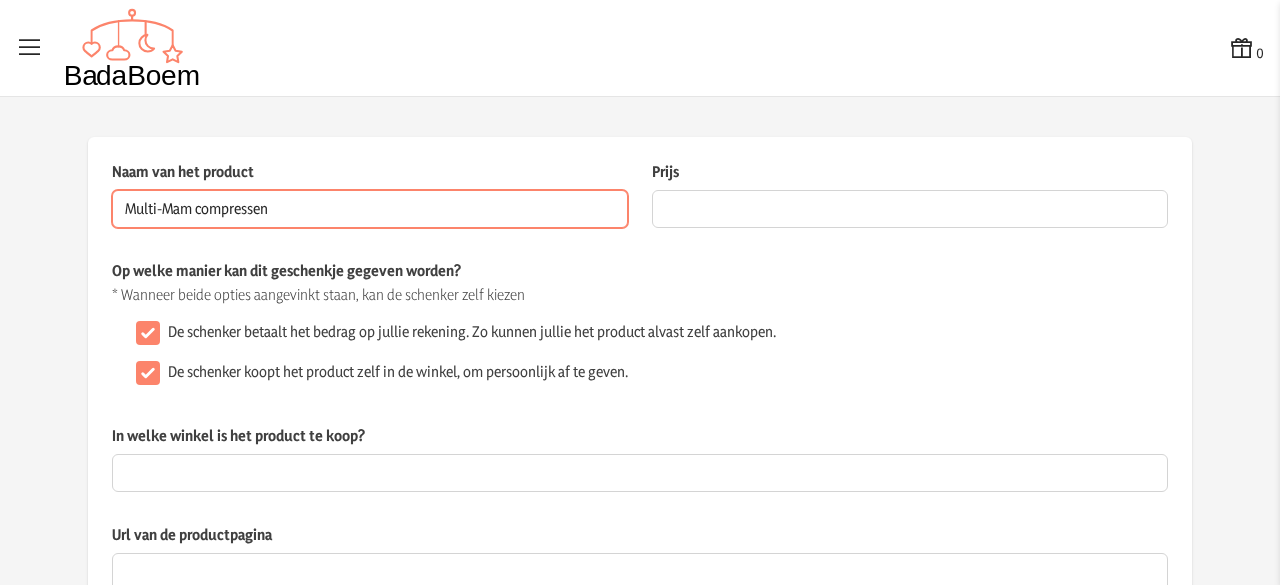 type on "Multi-Mam compressen" 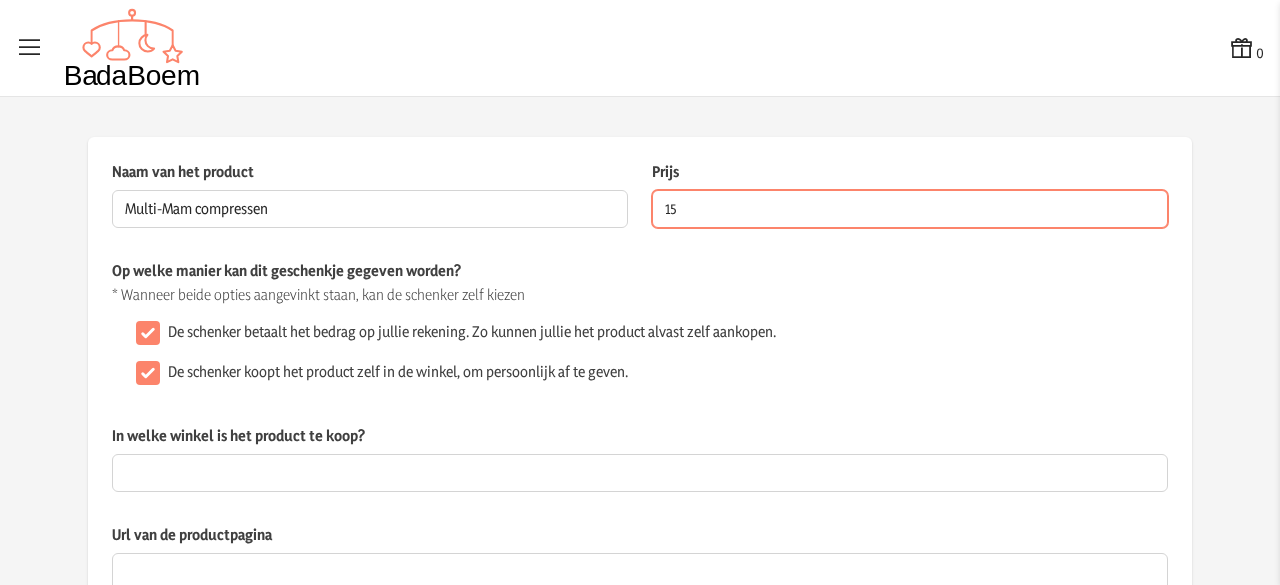 type on "15" 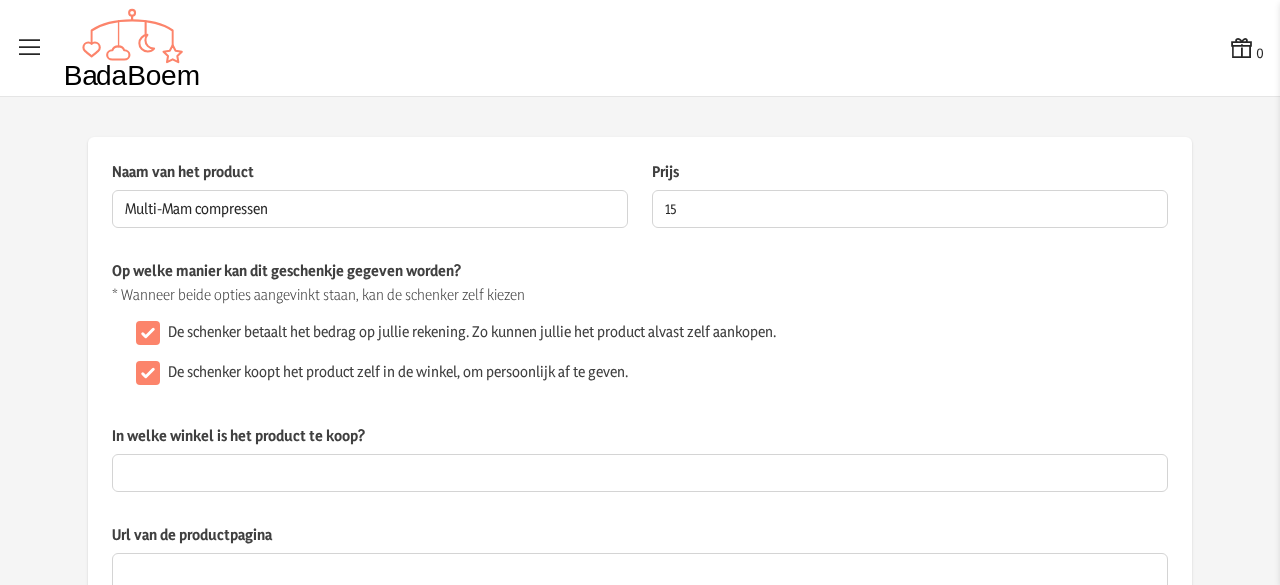 click on "* Wanneer beide opties aangevinkt staan, kan de schenker zelf kiezen" at bounding box center [640, 295] 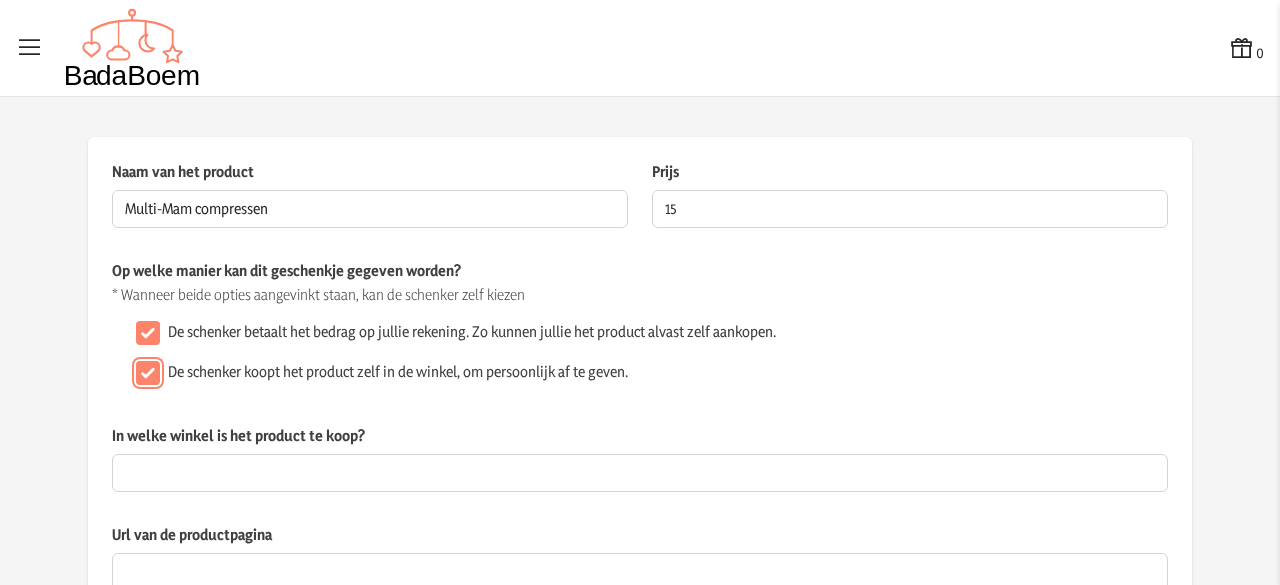 click on "De schenker koopt het product zelf in de winkel, om persoonlijk af te geven." at bounding box center [148, 373] 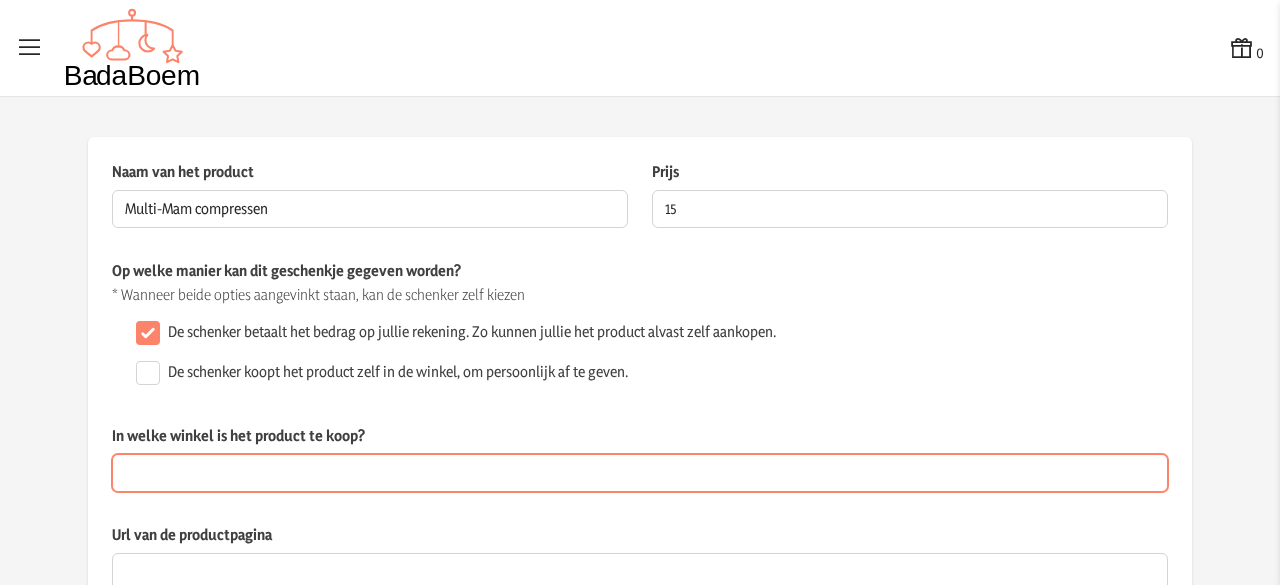 click on "In welke winkel is het product te koop?" at bounding box center (640, 473) 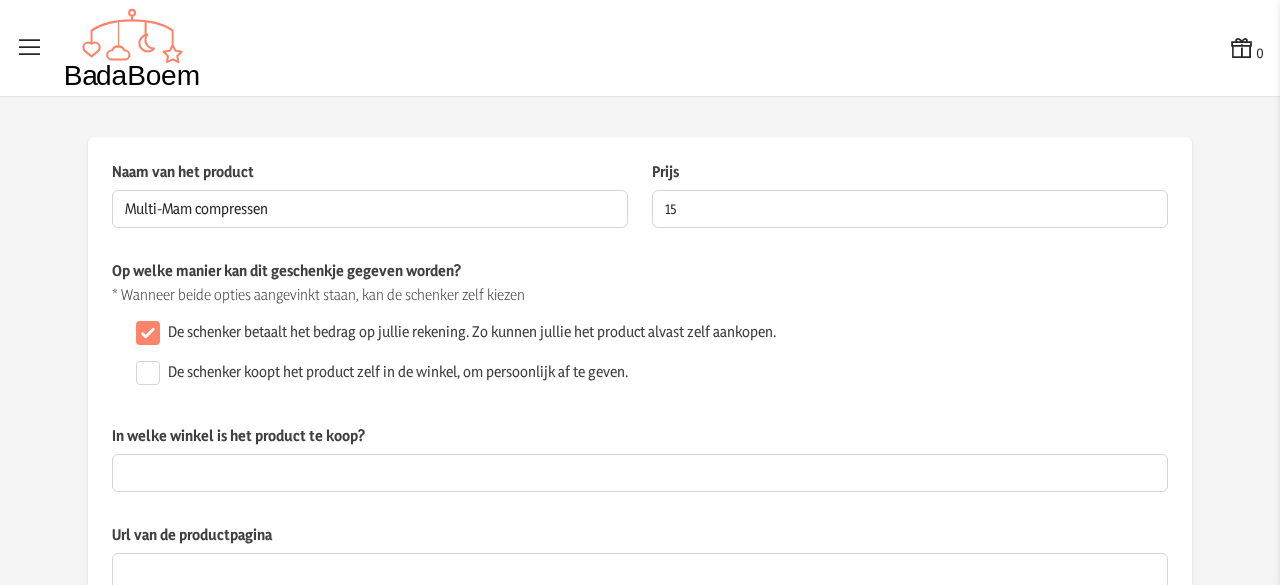 click on "In welke winkel is het product te koop?" at bounding box center (640, 439) 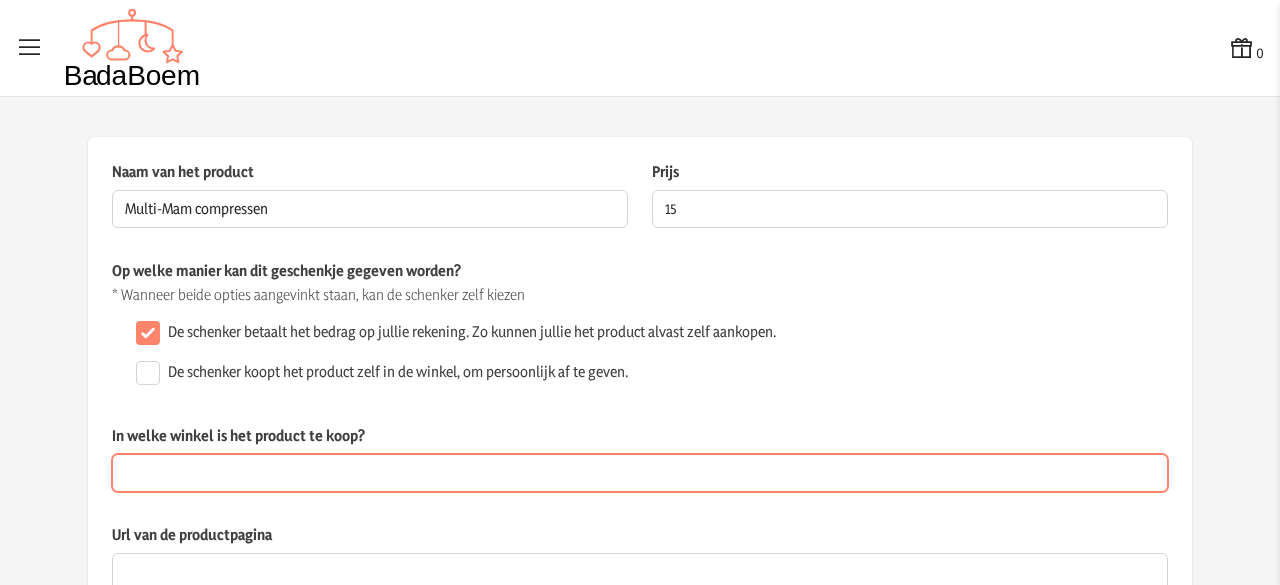 click on "In welke winkel is het product te koop?" at bounding box center [640, 473] 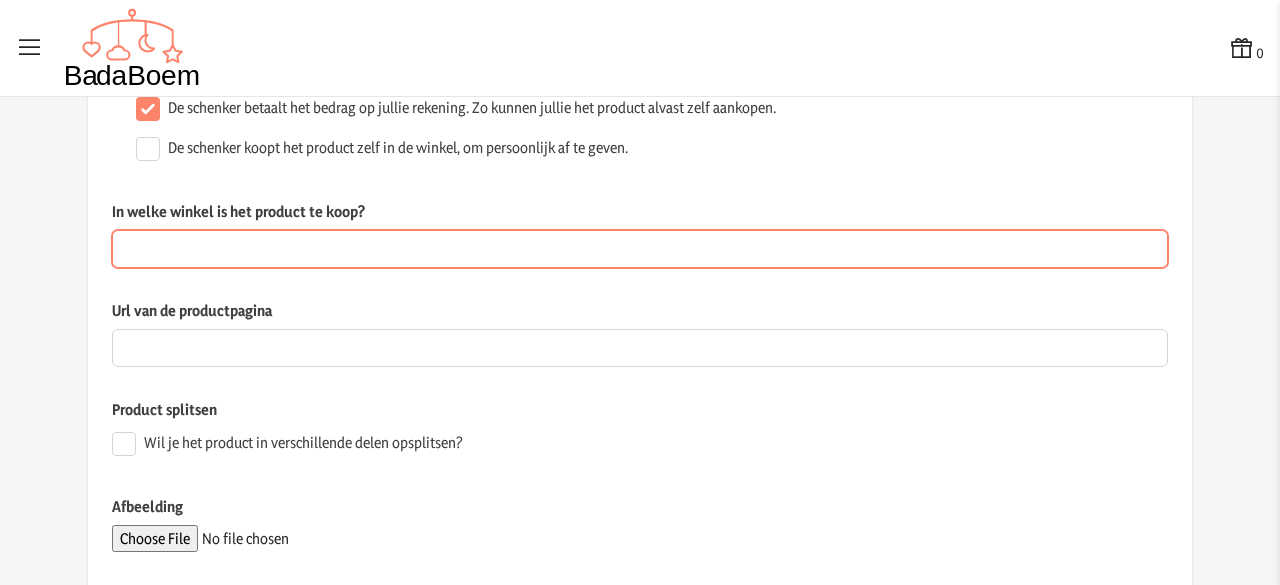 scroll, scrollTop: 376, scrollLeft: 0, axis: vertical 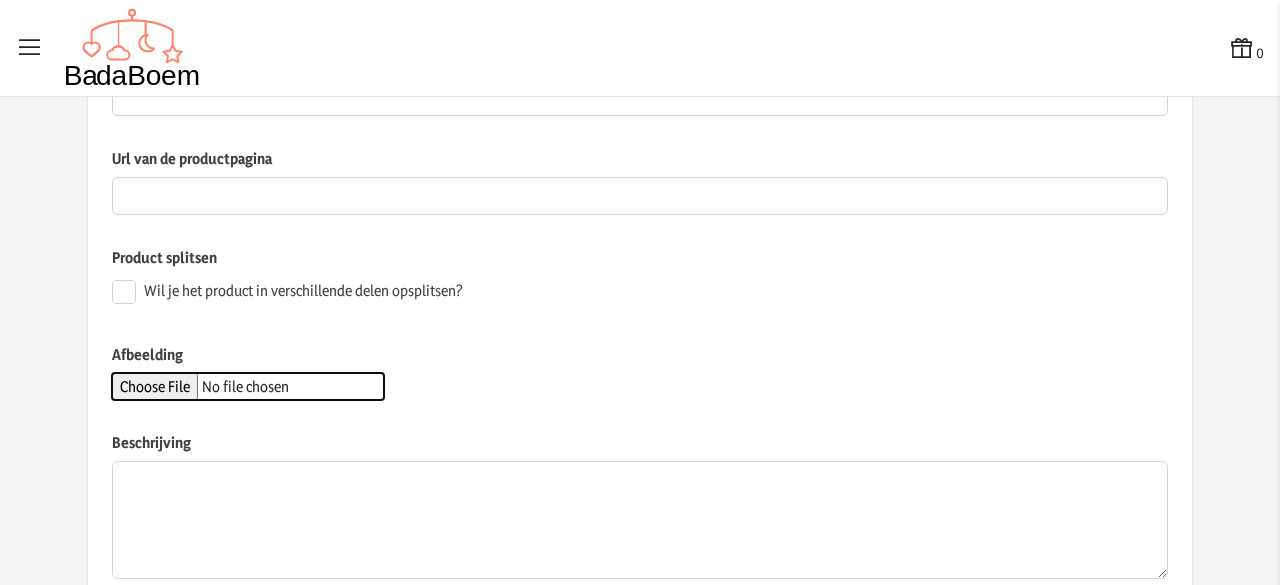 click on "Afbeelding" at bounding box center (248, 386) 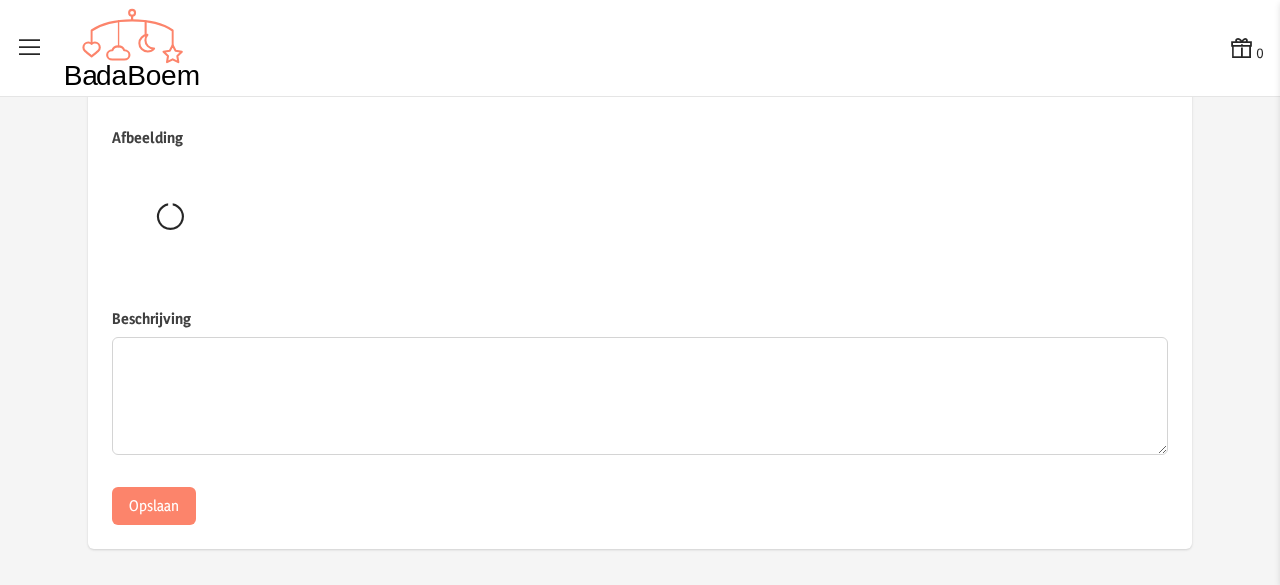 scroll, scrollTop: 592, scrollLeft: 0, axis: vertical 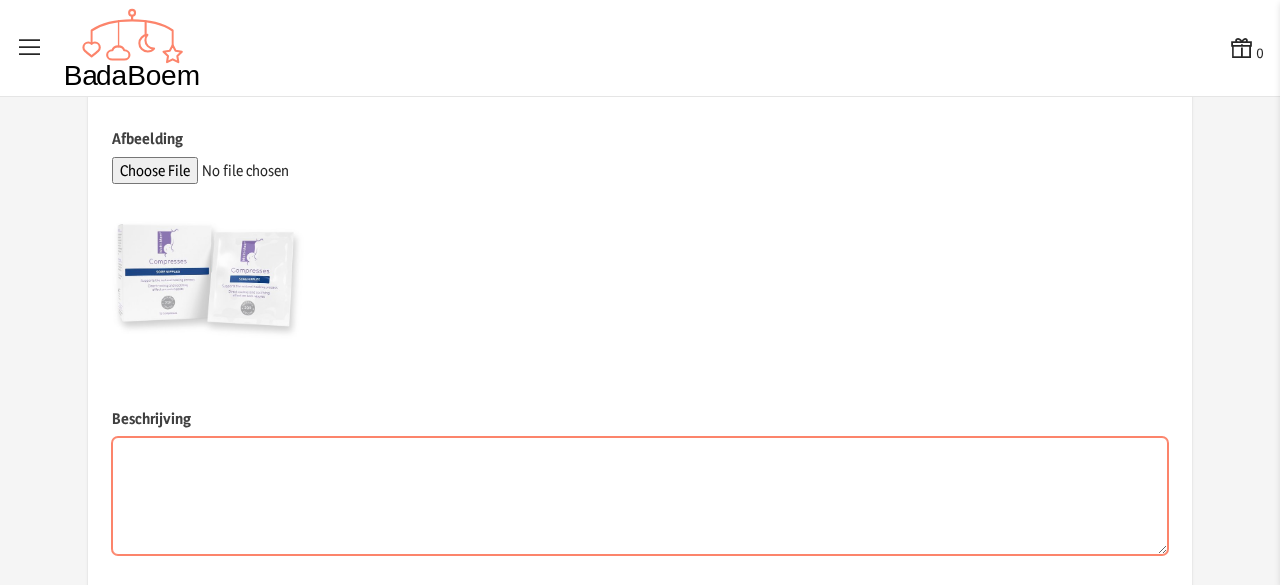 click on "Beschrijving" at bounding box center (640, 496) 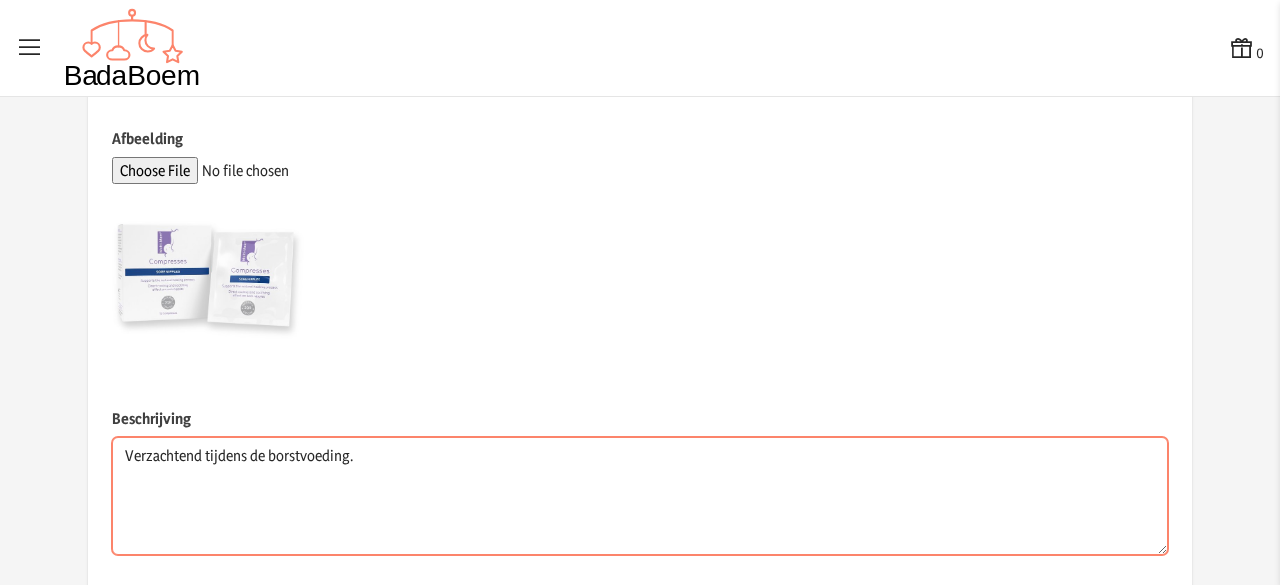 scroll, scrollTop: 692, scrollLeft: 0, axis: vertical 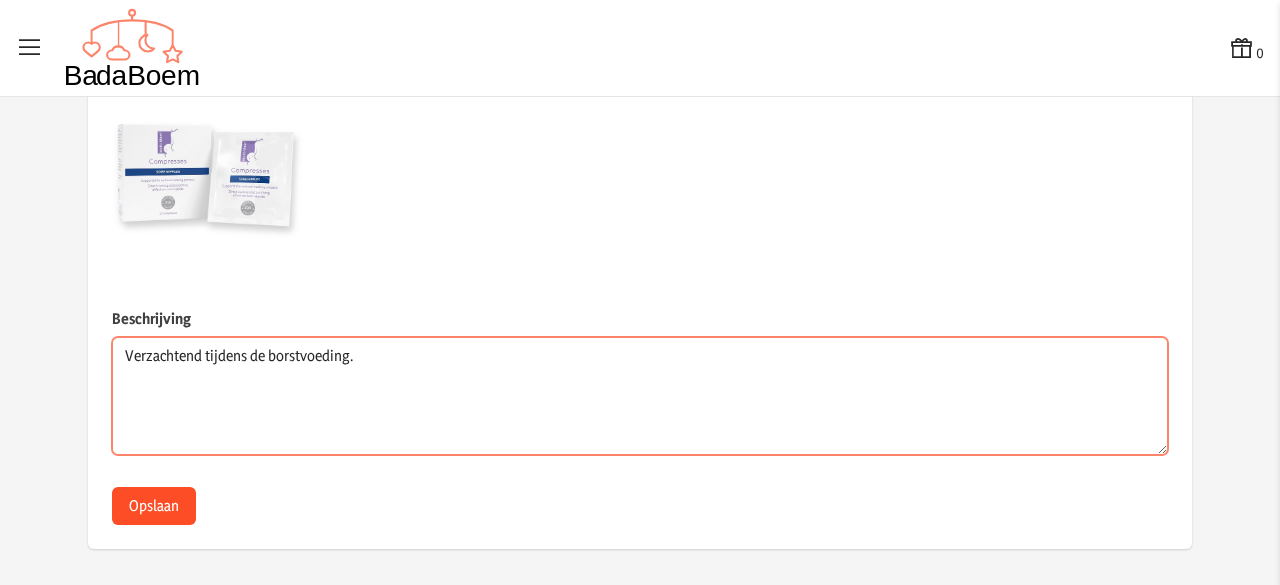 type on "Verzachtend tijdens de borstvoeding." 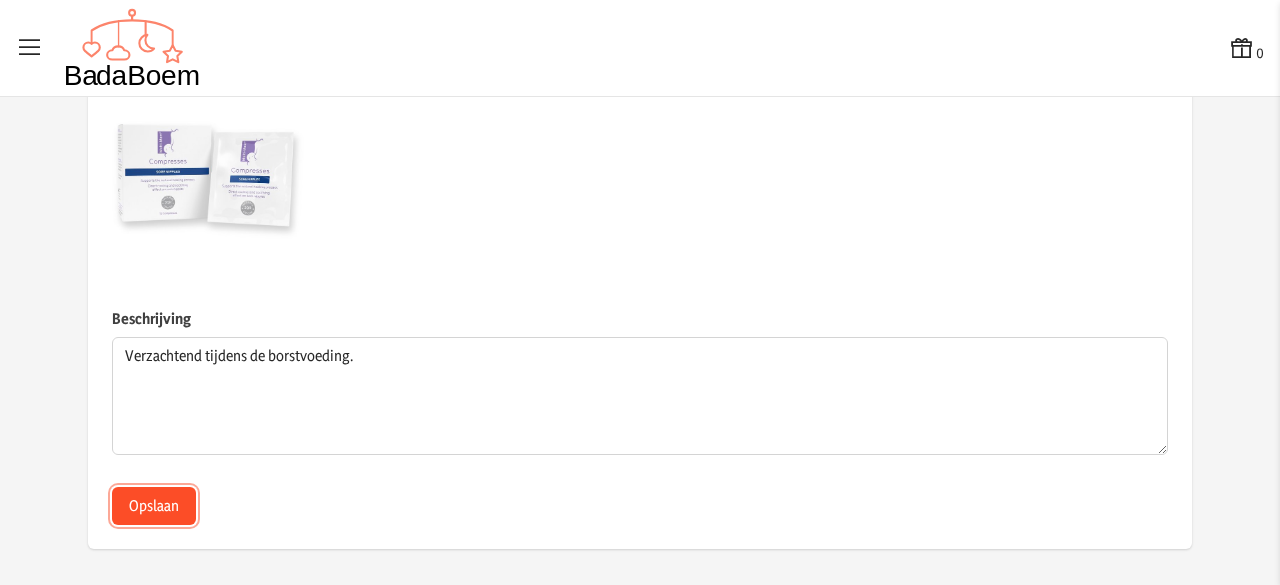 click on "Opslaan" at bounding box center (154, 506) 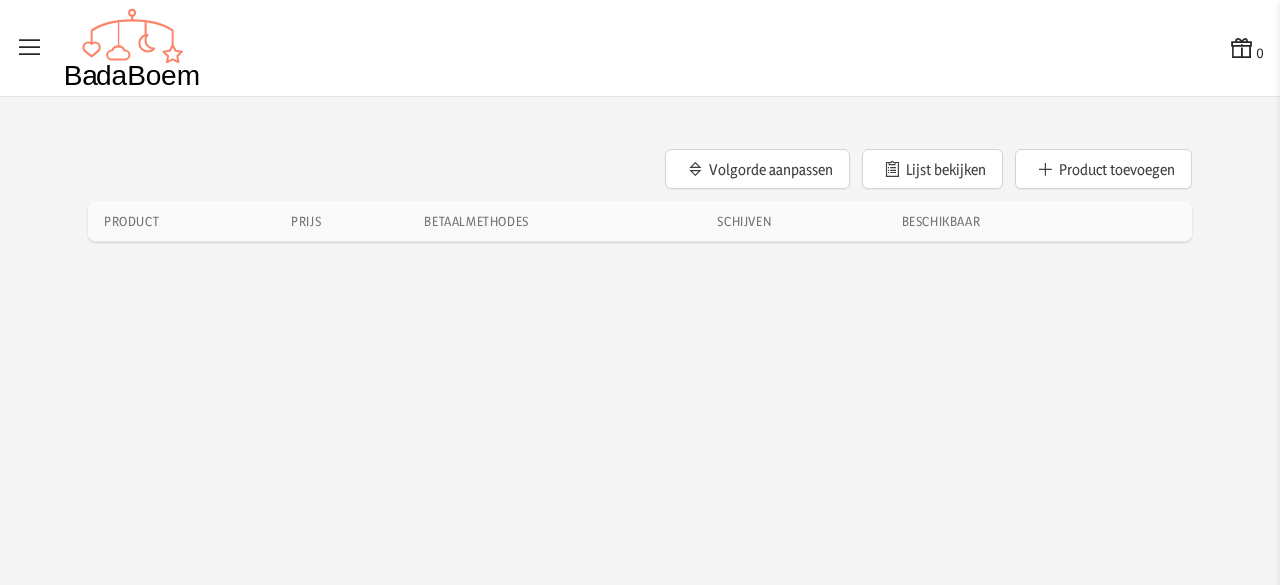 scroll, scrollTop: 0, scrollLeft: 0, axis: both 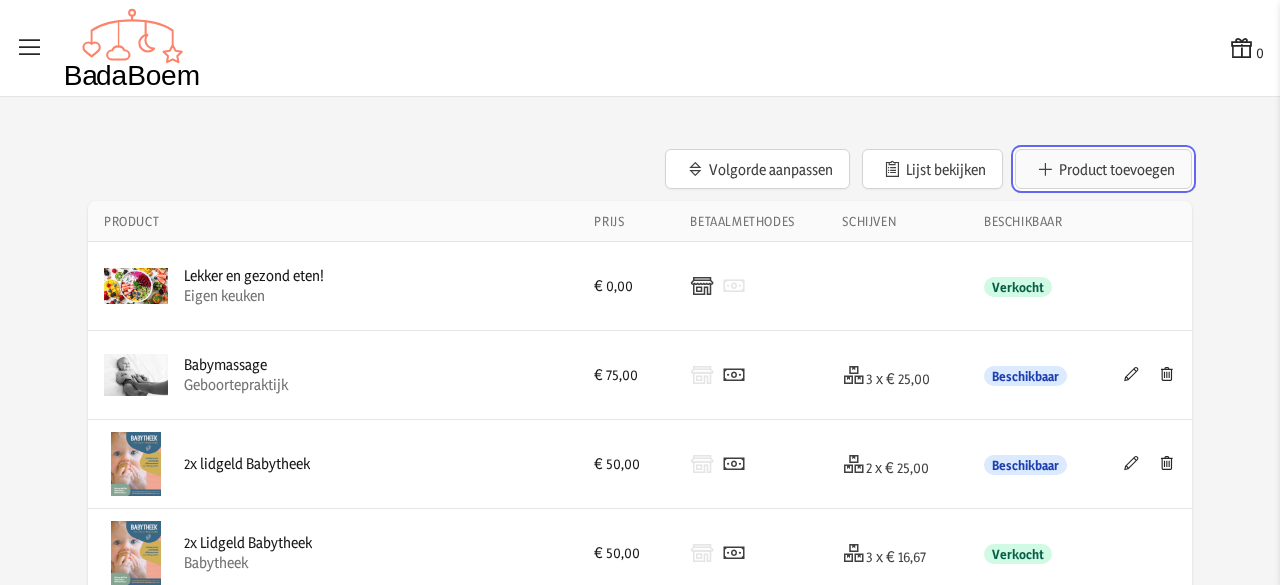 click on "Product toevoegen" at bounding box center (1103, 169) 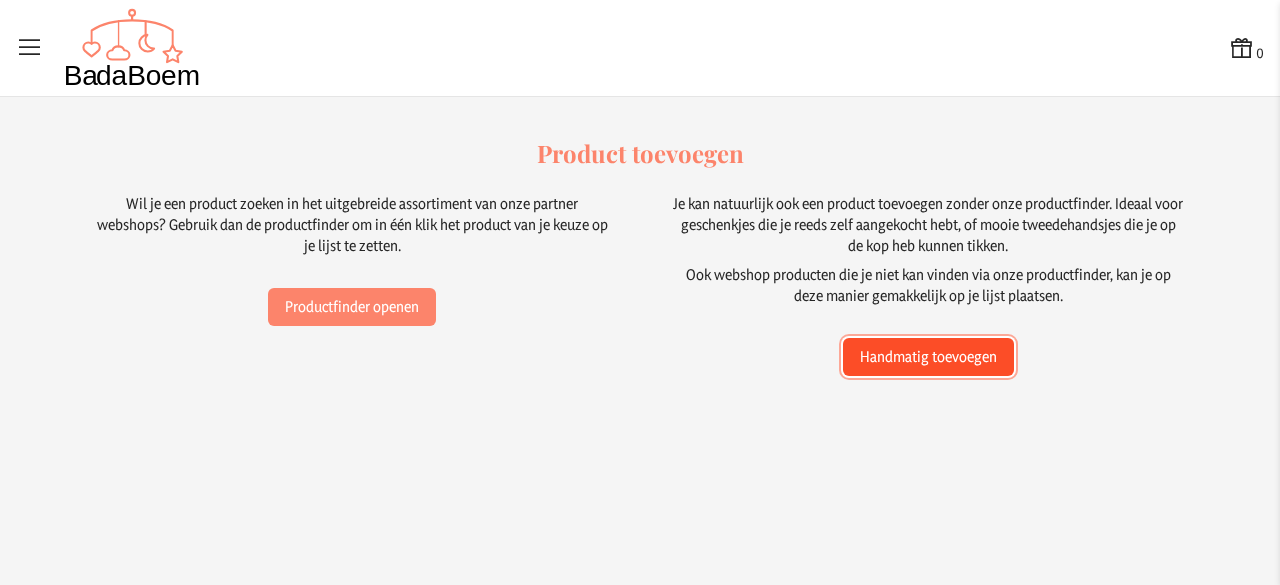 click on "Handmatig toevoegen" at bounding box center [352, 307] 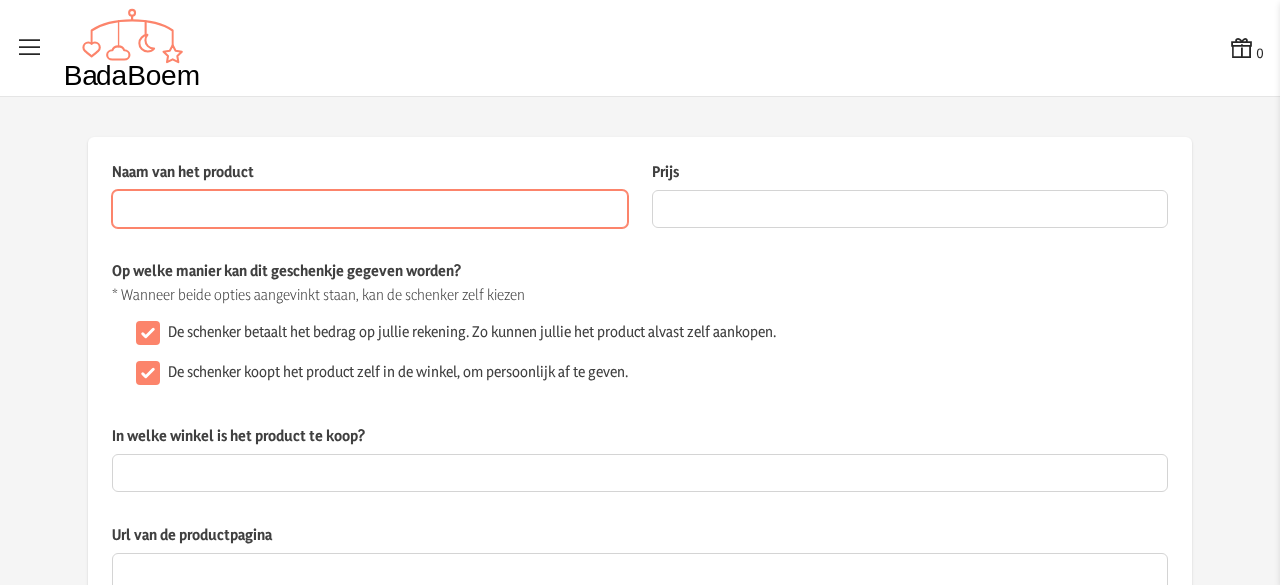 click on "Naam van het product" at bounding box center (370, 209) 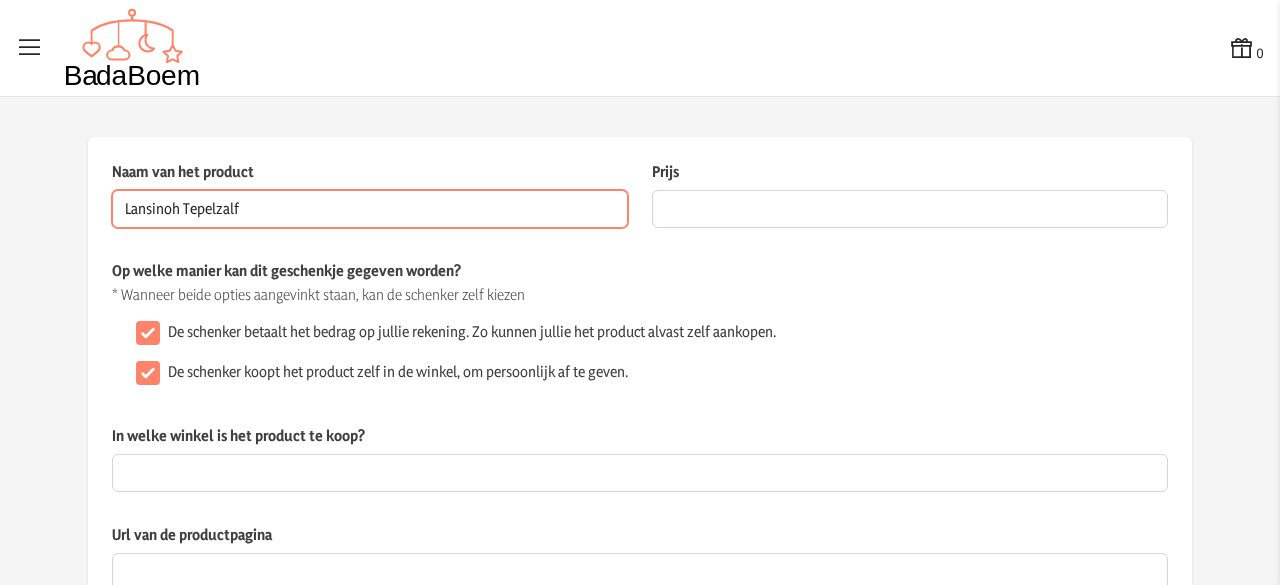 type on "Lansinoh Tepelzalf" 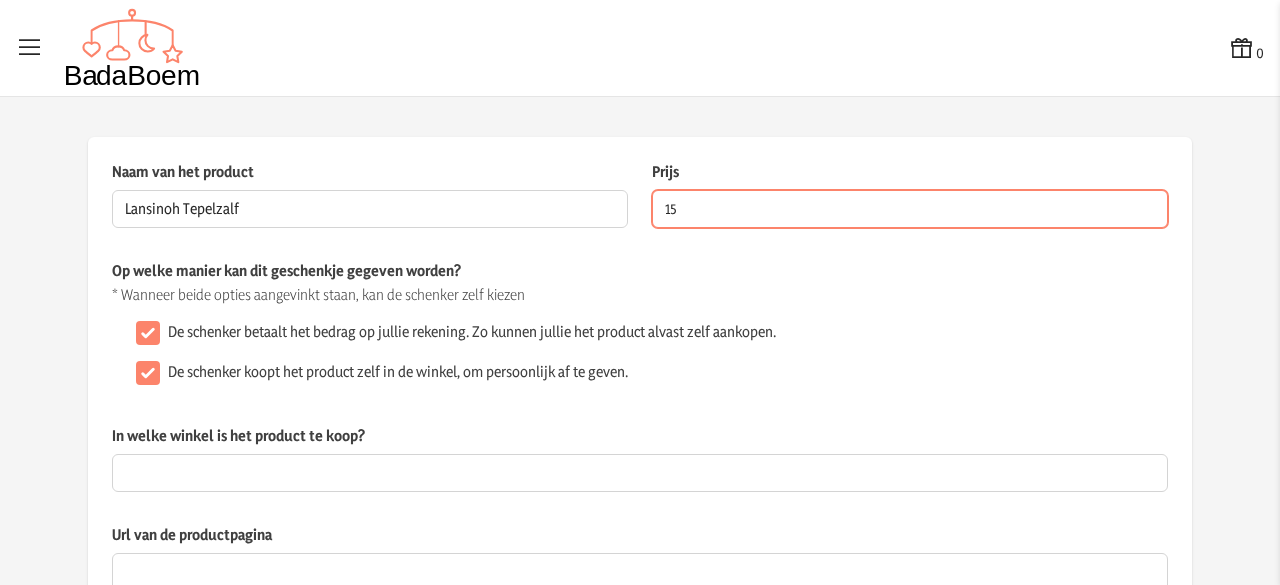 type on "15" 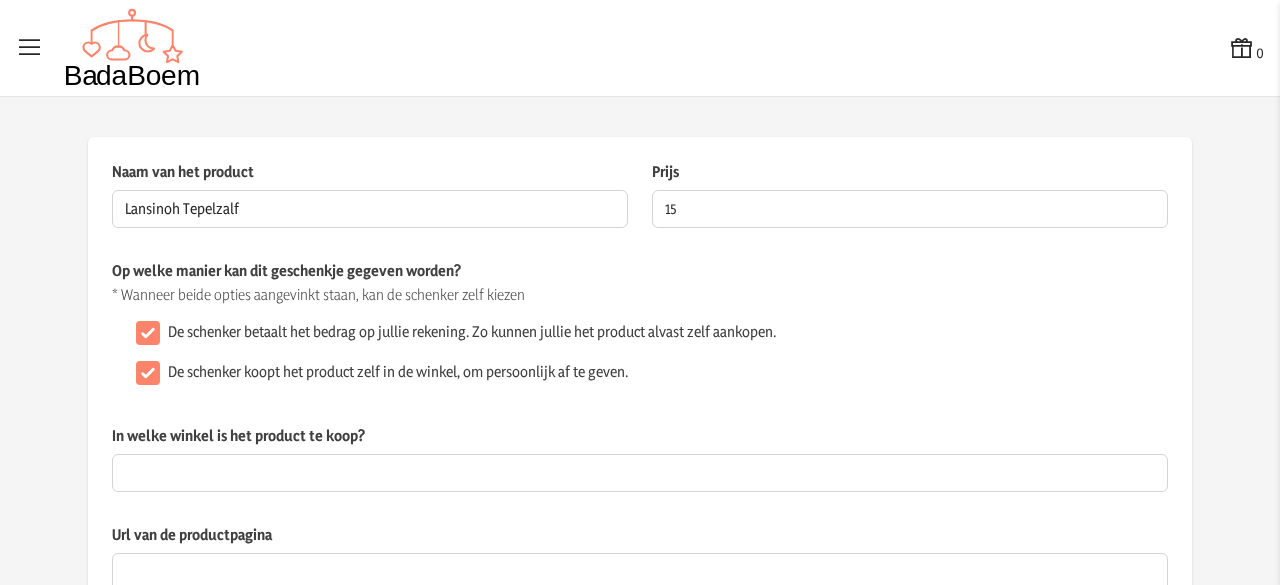 click on "* Wanneer beide opties aangevinkt staan, kan de schenker zelf kiezen" at bounding box center [640, 295] 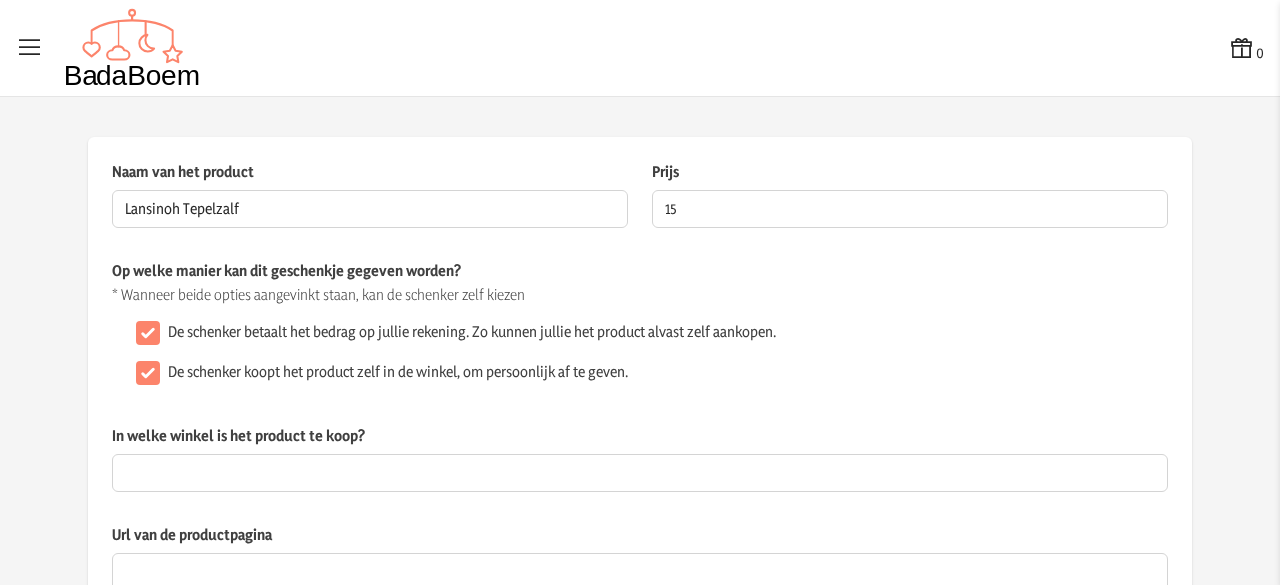 click on "De schenker koopt het product zelf in de winkel, om persoonlijk af te geven." at bounding box center [648, 373] 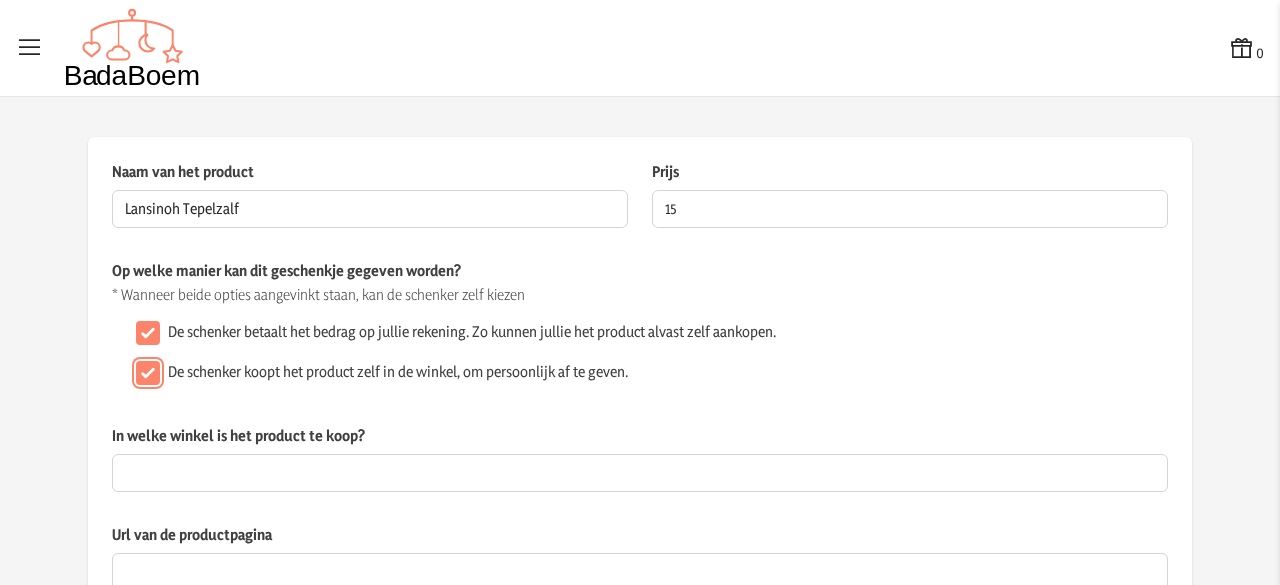 click on "De schenker koopt het product zelf in de winkel, om persoonlijk af te geven." at bounding box center (148, 373) 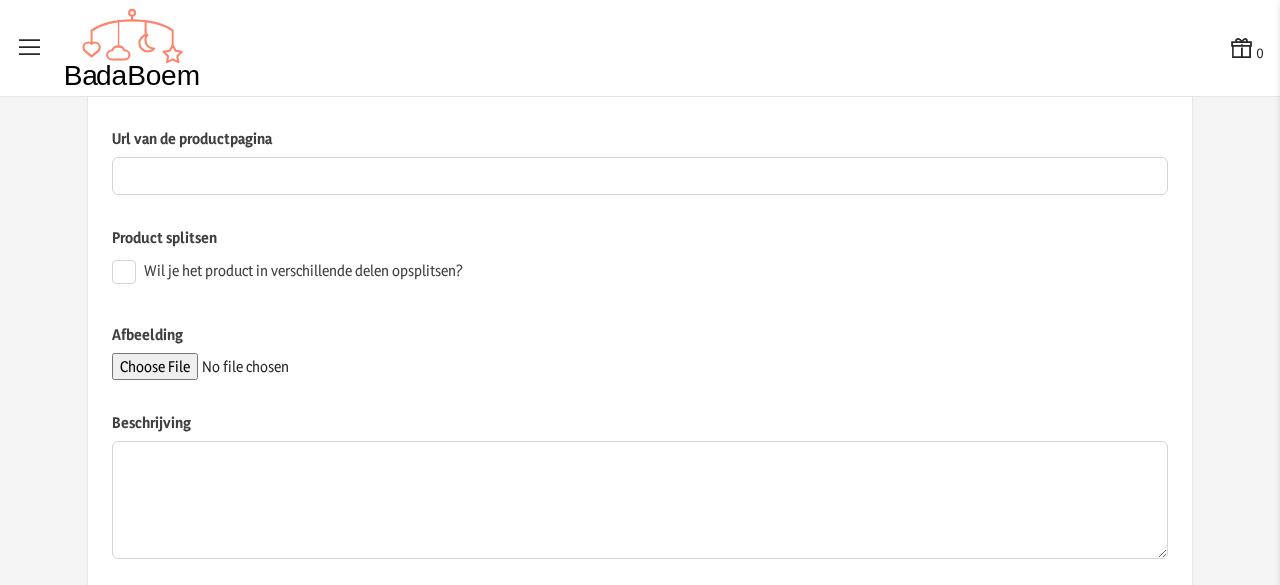 scroll, scrollTop: 429, scrollLeft: 0, axis: vertical 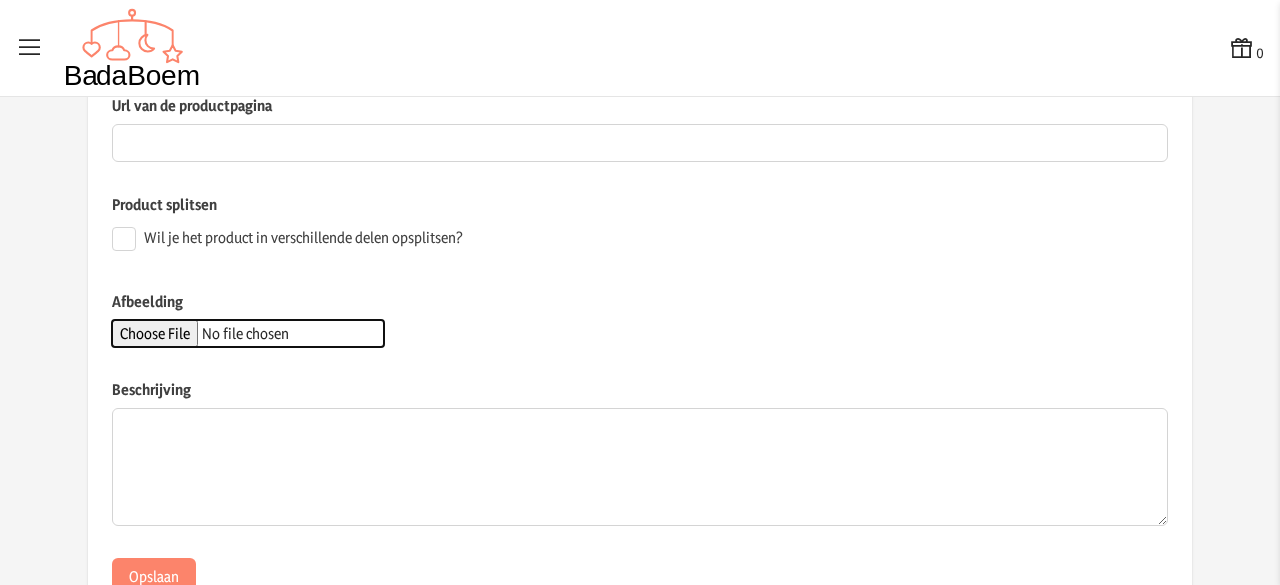 click on "Afbeelding" at bounding box center (248, 333) 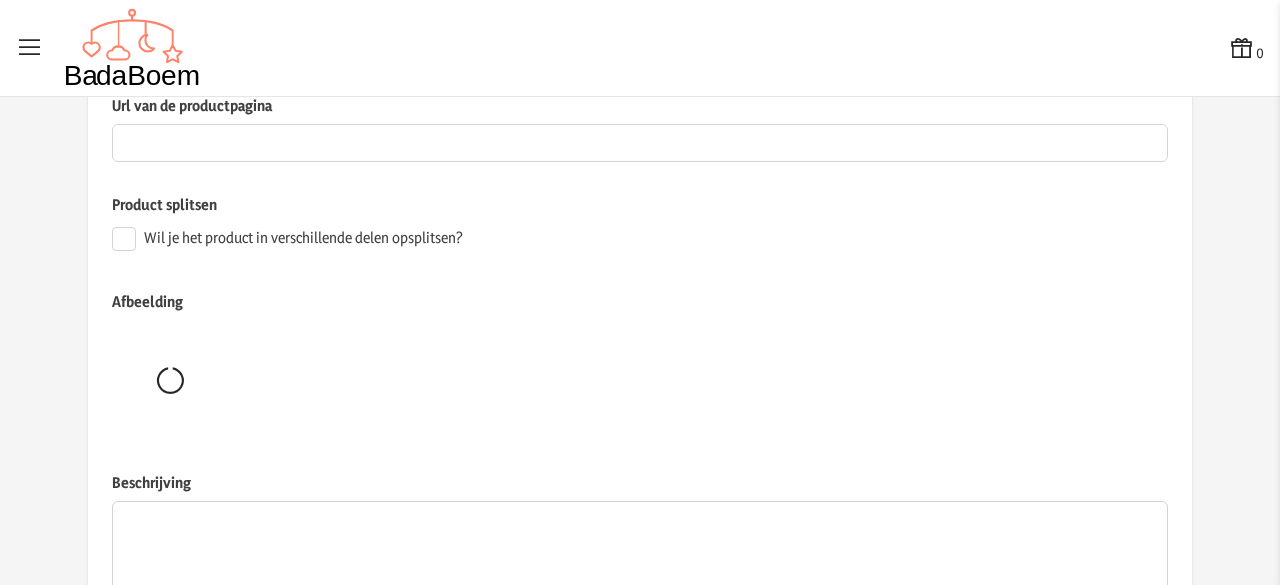 scroll, scrollTop: 593, scrollLeft: 0, axis: vertical 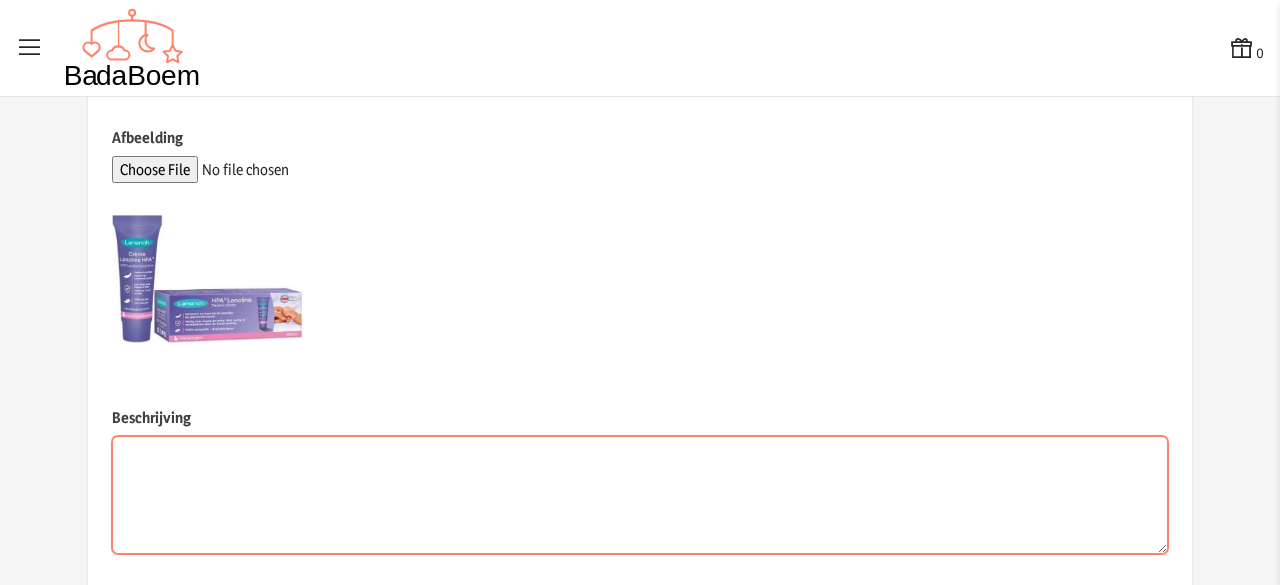 click on "Beschrijving" at bounding box center [640, 495] 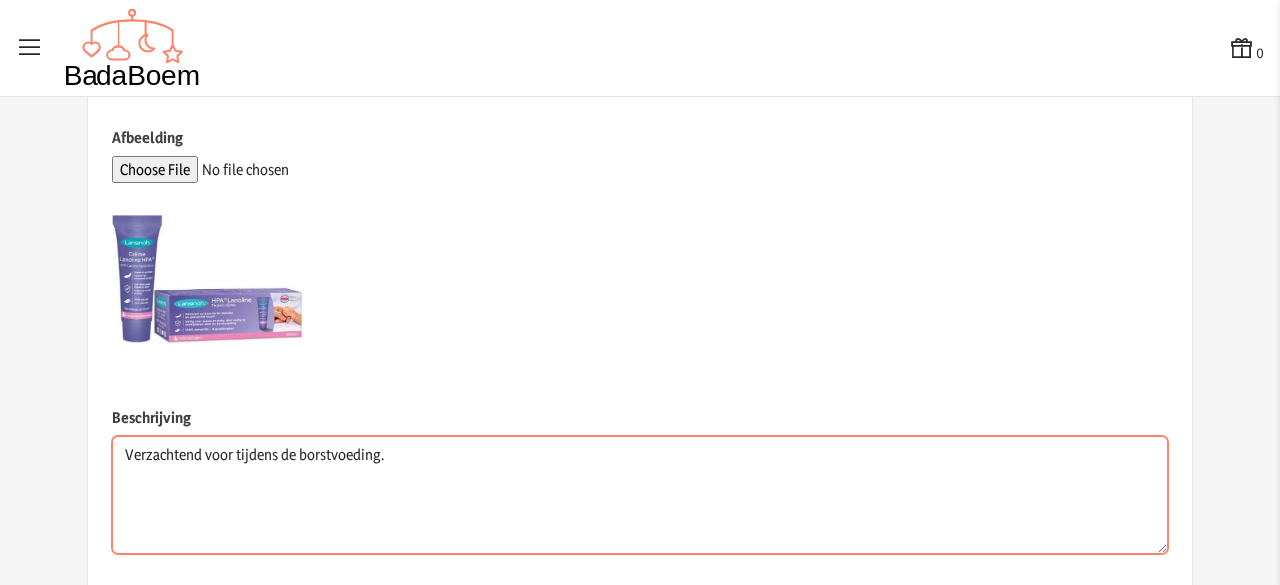 scroll, scrollTop: 692, scrollLeft: 0, axis: vertical 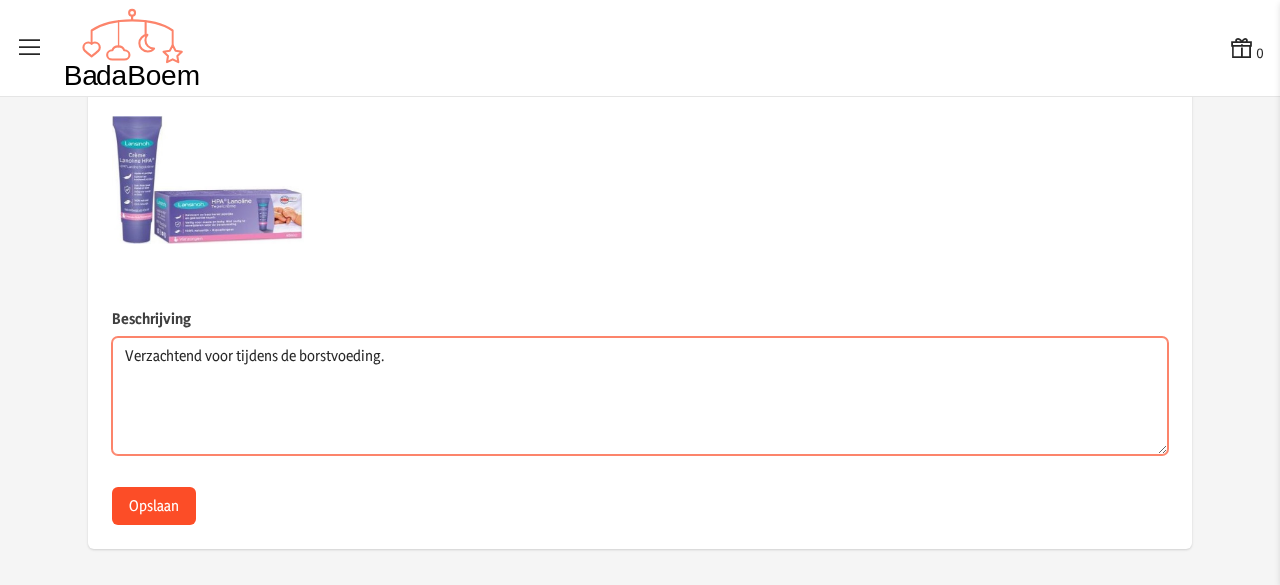 type on "Verzachtend voor tijdens de borstvoeding." 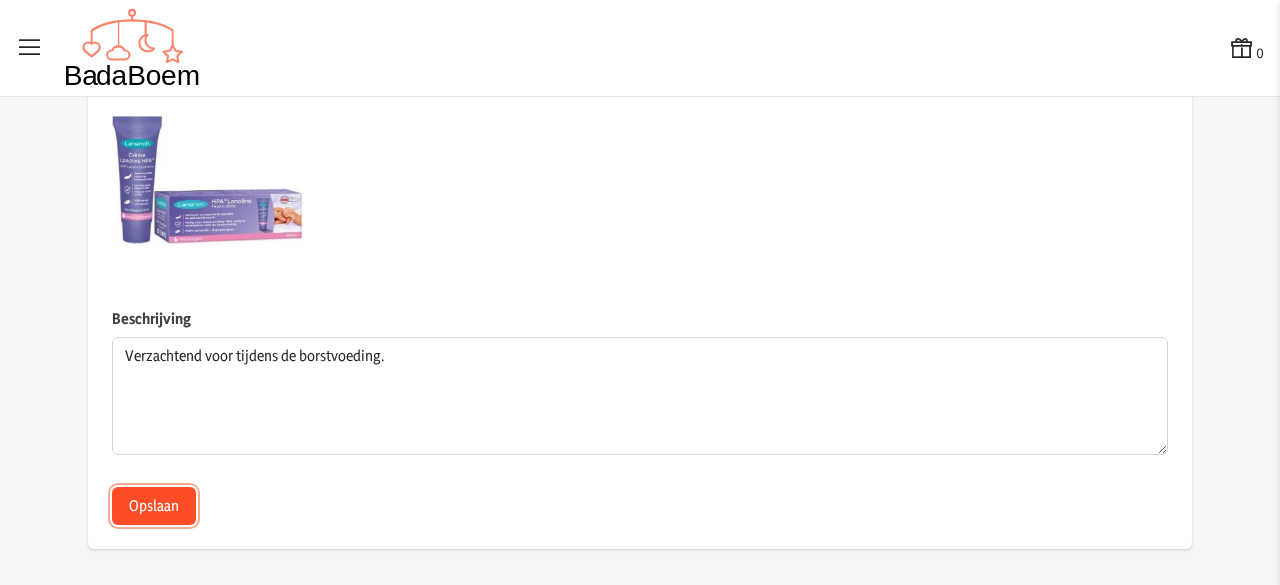 click on "Opslaan" at bounding box center (154, 506) 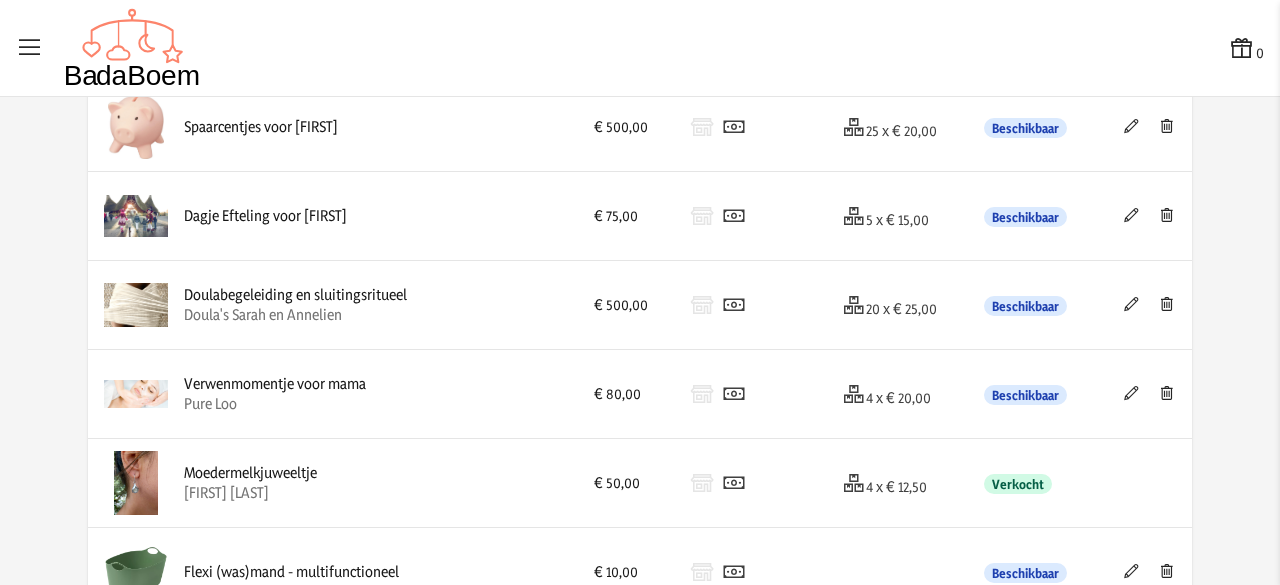 scroll, scrollTop: 0, scrollLeft: 0, axis: both 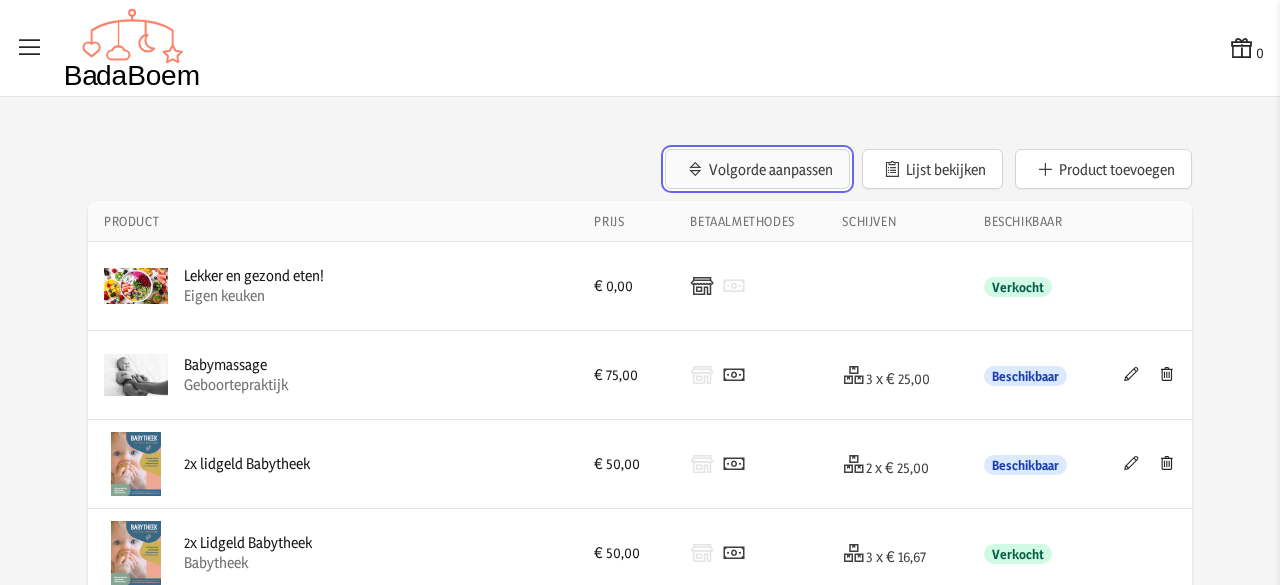 click on "Volgorde aanpassen" at bounding box center (757, 169) 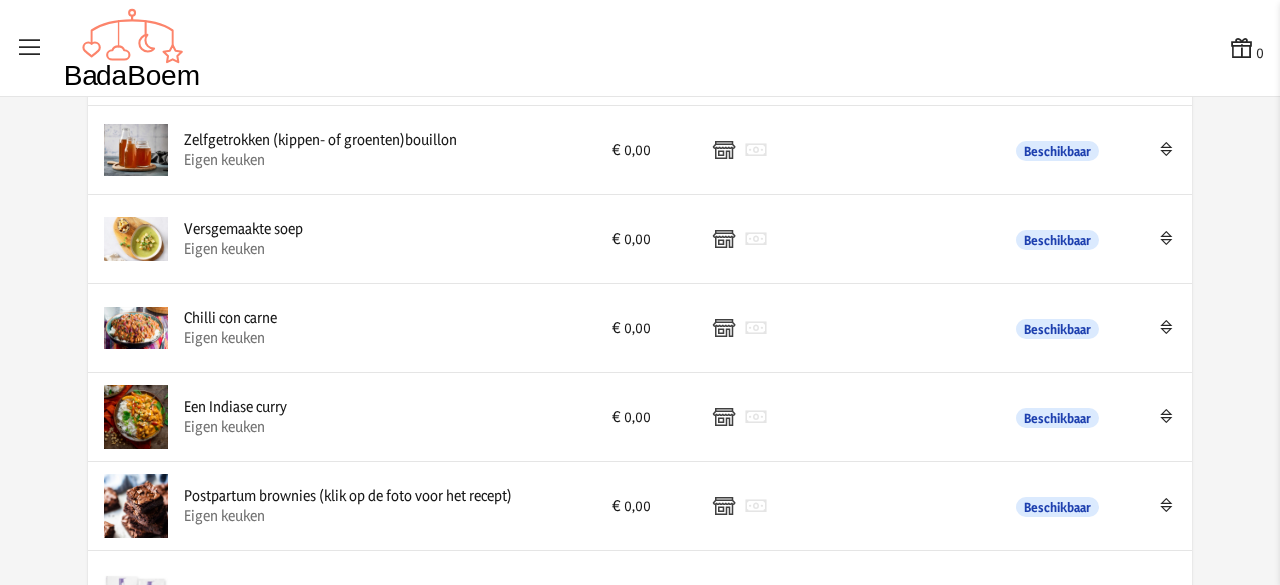 scroll, scrollTop: 2690, scrollLeft: 0, axis: vertical 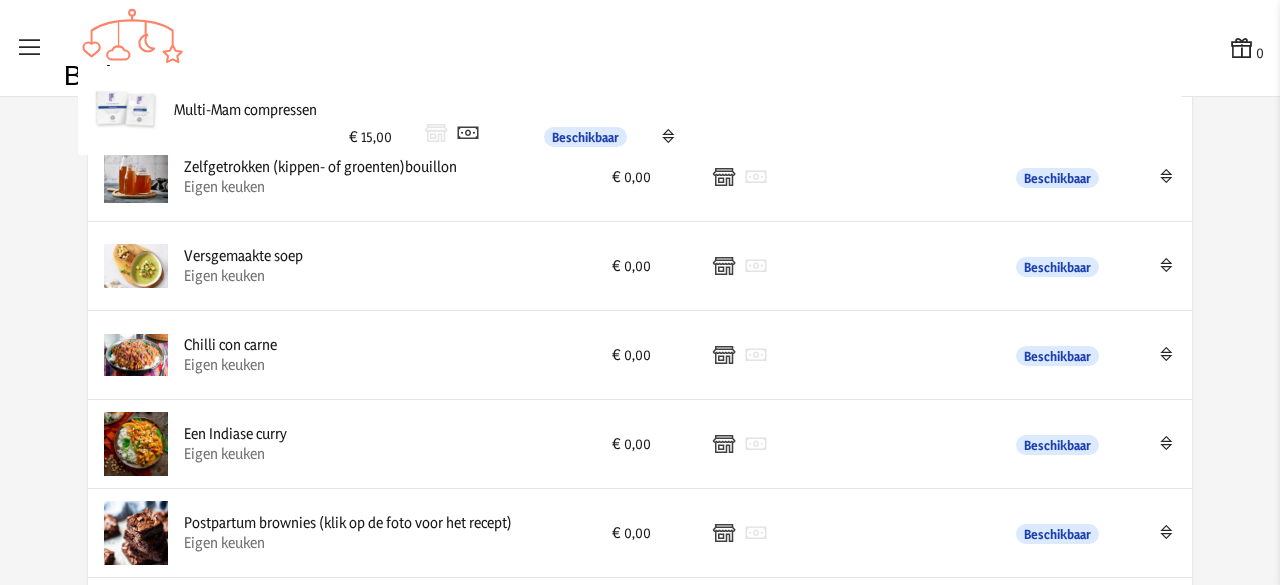 drag, startPoint x: 1156, startPoint y: 526, endPoint x: 1154, endPoint y: 112, distance: 414.00482 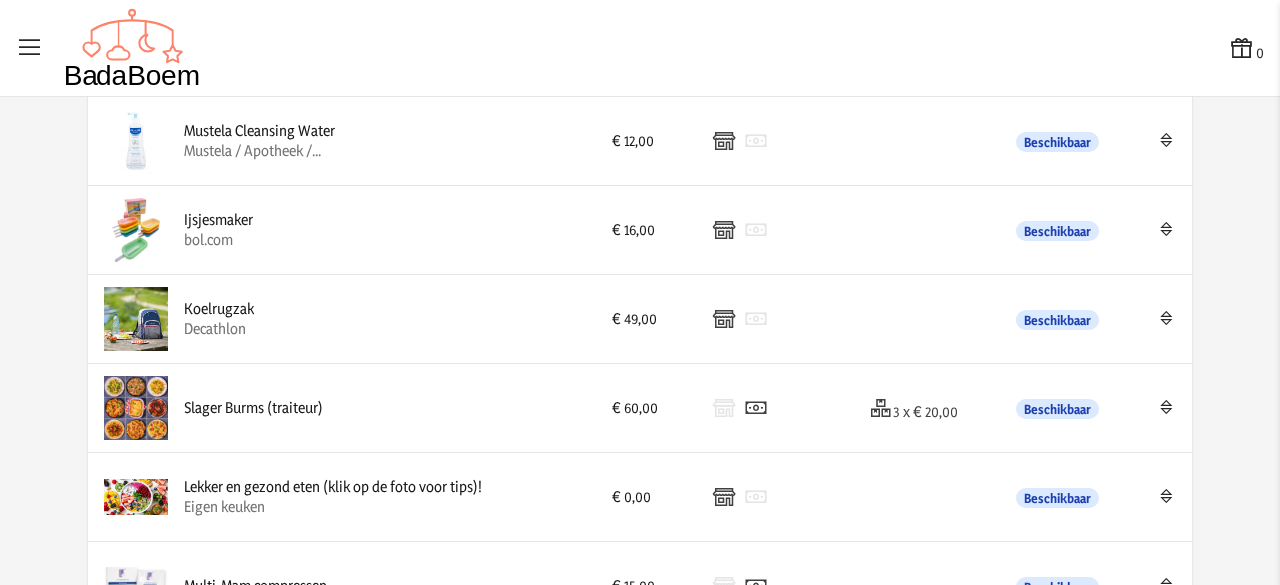 scroll, scrollTop: 2190, scrollLeft: 0, axis: vertical 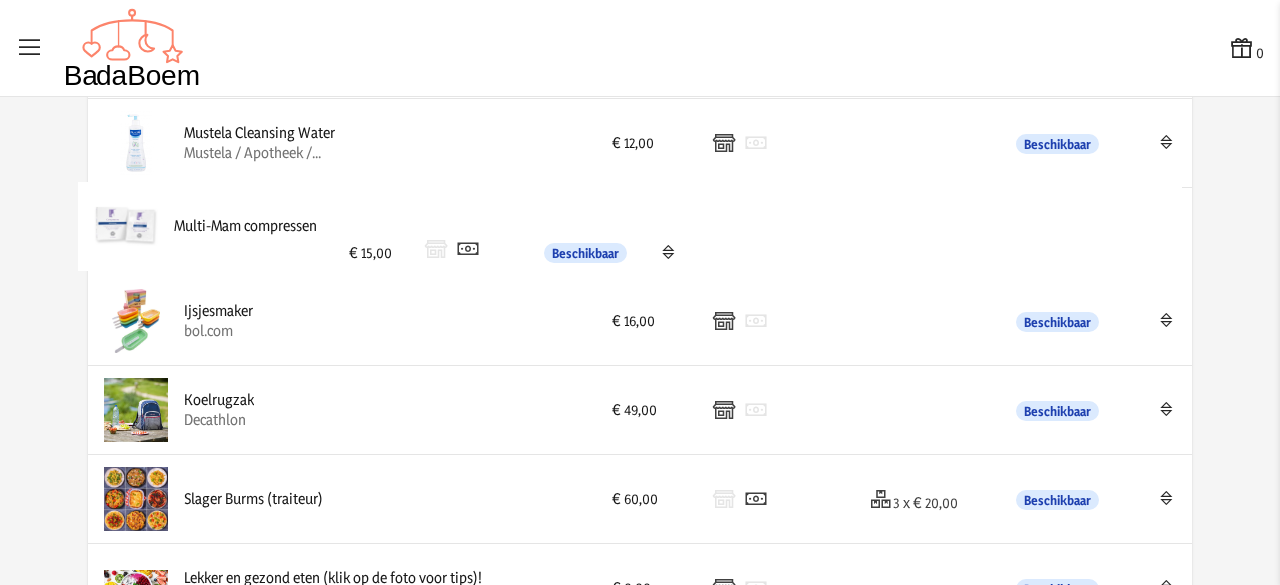 drag, startPoint x: 1159, startPoint y: 569, endPoint x: 1157, endPoint y: 219, distance: 350.0057 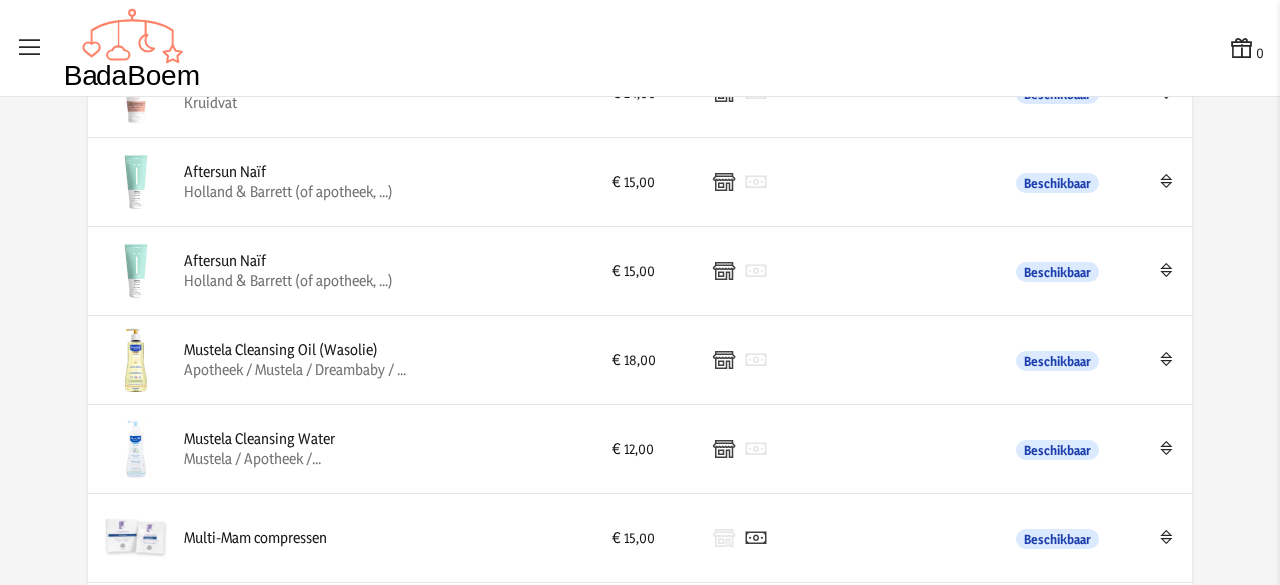 scroll, scrollTop: 1882, scrollLeft: 0, axis: vertical 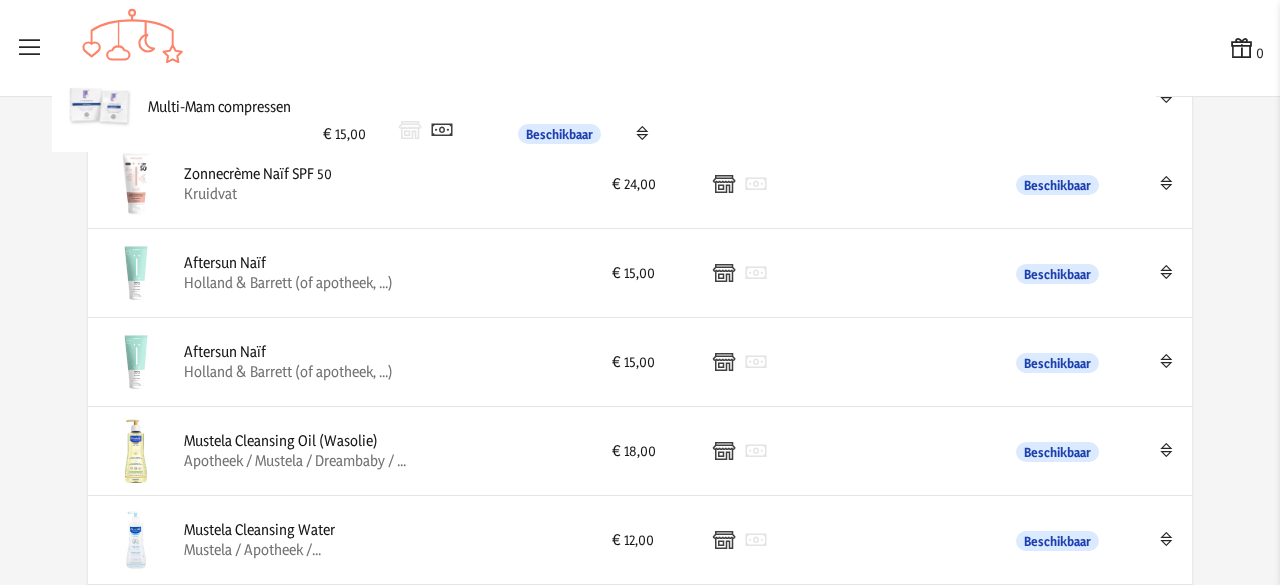 drag, startPoint x: 1157, startPoint y: 537, endPoint x: 1129, endPoint y: 114, distance: 423.9257 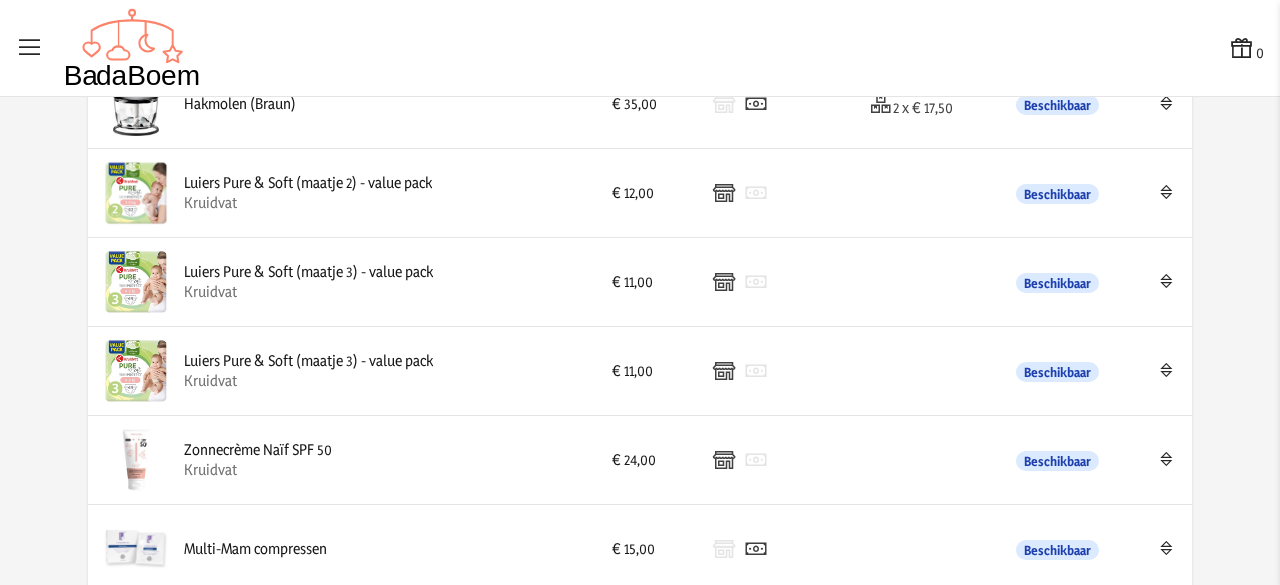 scroll, scrollTop: 1426, scrollLeft: 0, axis: vertical 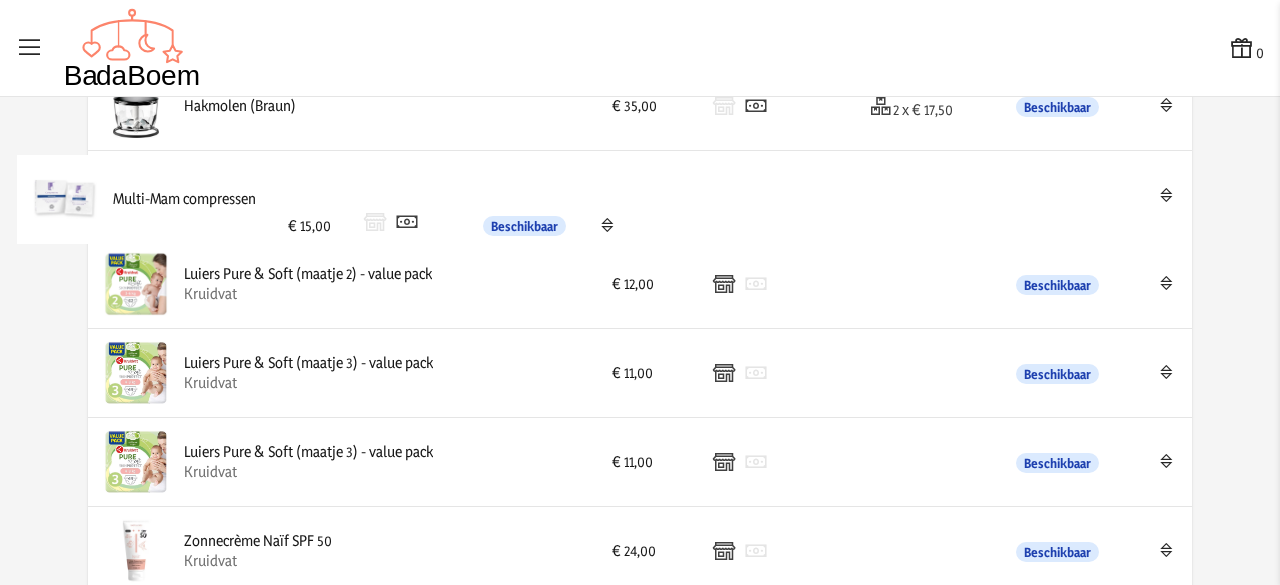 drag, startPoint x: 1164, startPoint y: 542, endPoint x: 1101, endPoint y: 199, distance: 348.73773 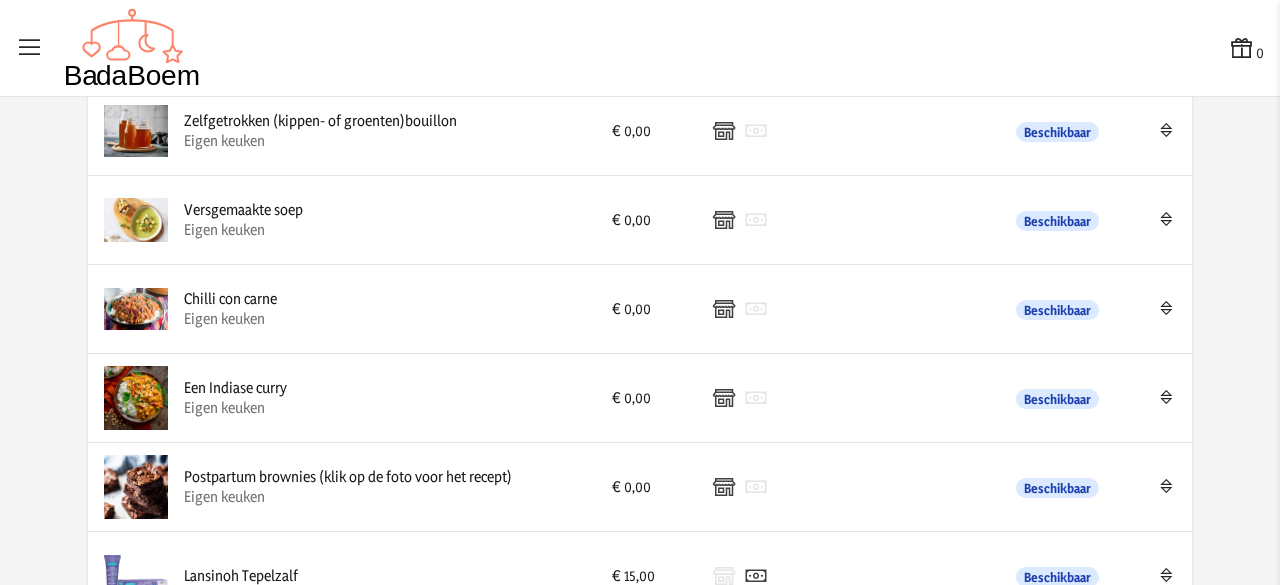 scroll, scrollTop: 2734, scrollLeft: 0, axis: vertical 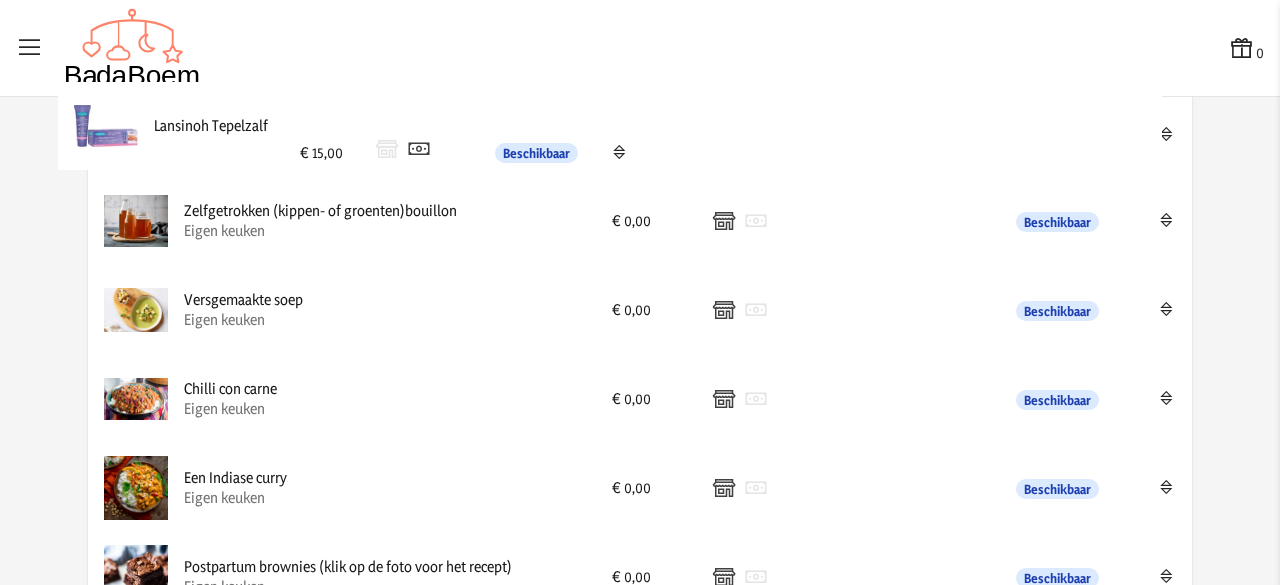 drag, startPoint x: 1161, startPoint y: 565, endPoint x: 1140, endPoint y: 125, distance: 440.50085 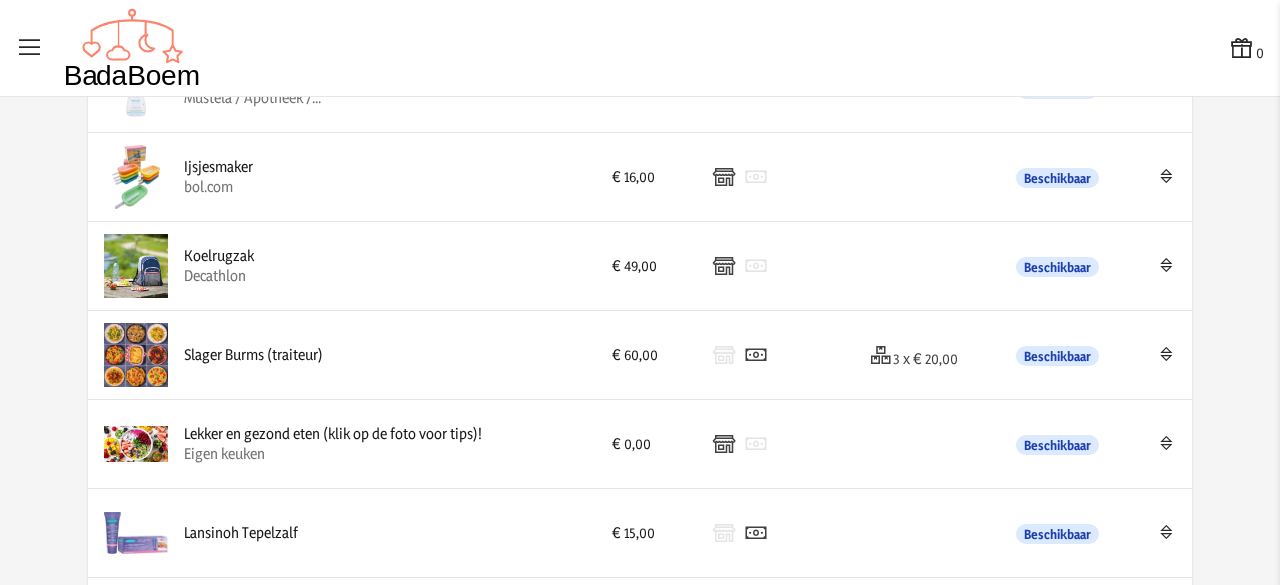 scroll, scrollTop: 2332, scrollLeft: 0, axis: vertical 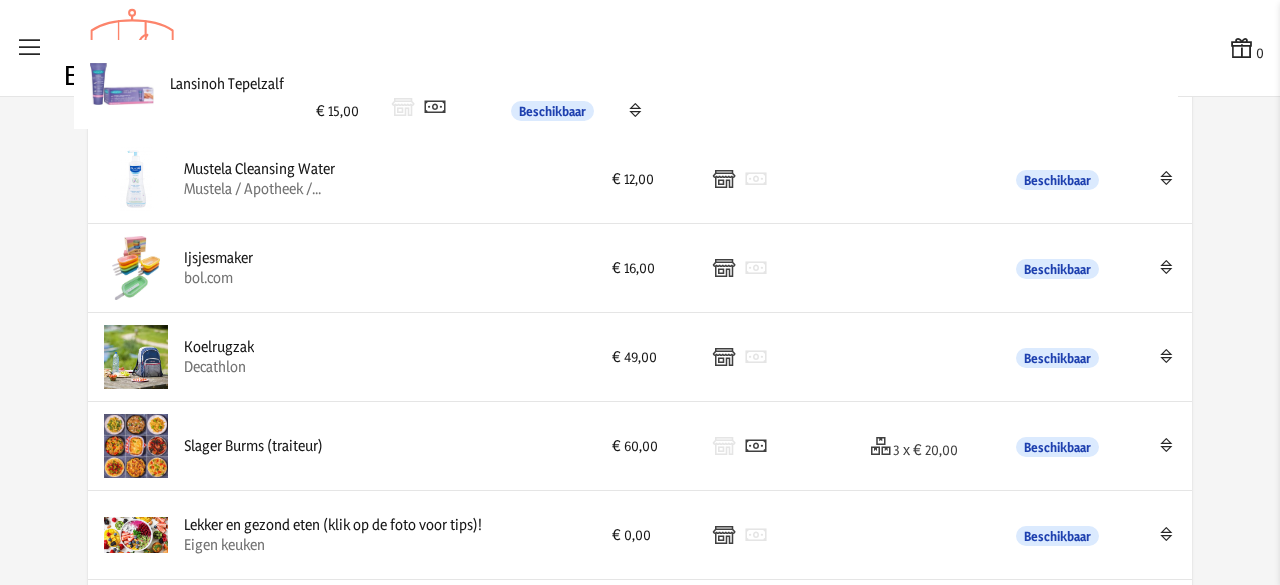 drag, startPoint x: 1160, startPoint y: 521, endPoint x: 1154, endPoint y: 82, distance: 439.041 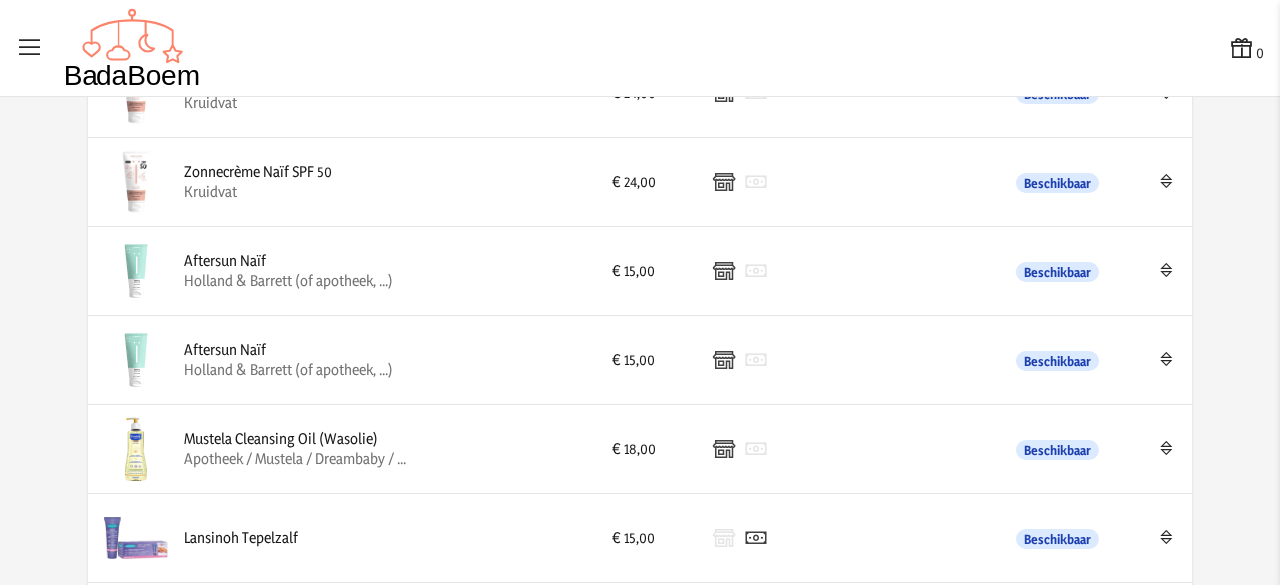 scroll, scrollTop: 1884, scrollLeft: 0, axis: vertical 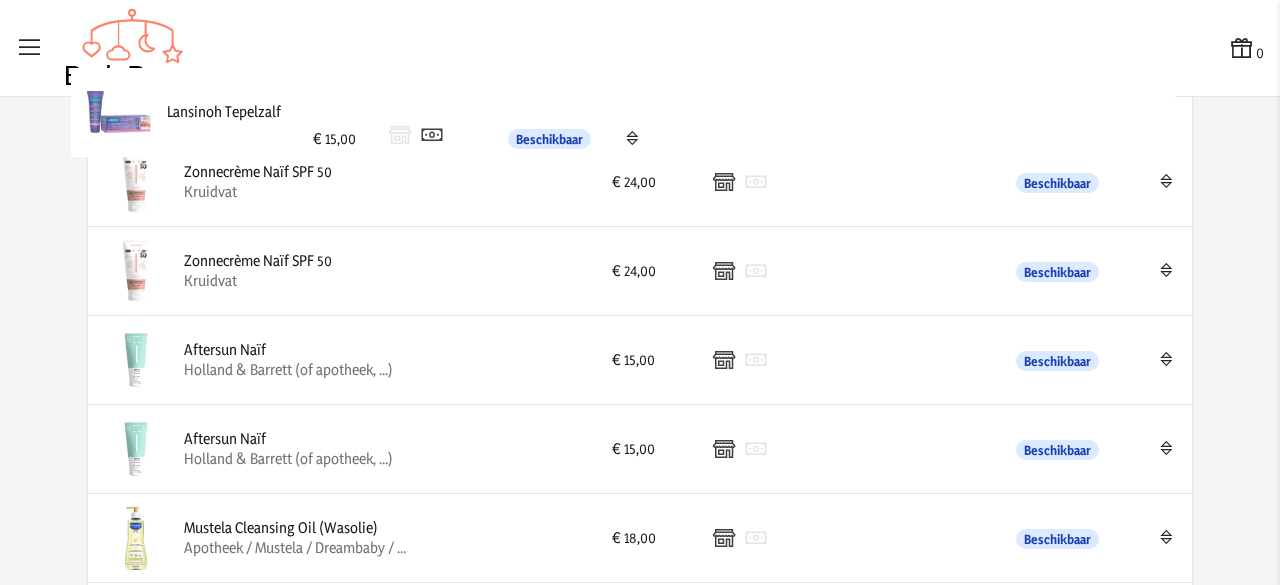 drag, startPoint x: 1165, startPoint y: 531, endPoint x: 1156, endPoint y: 115, distance: 416.09735 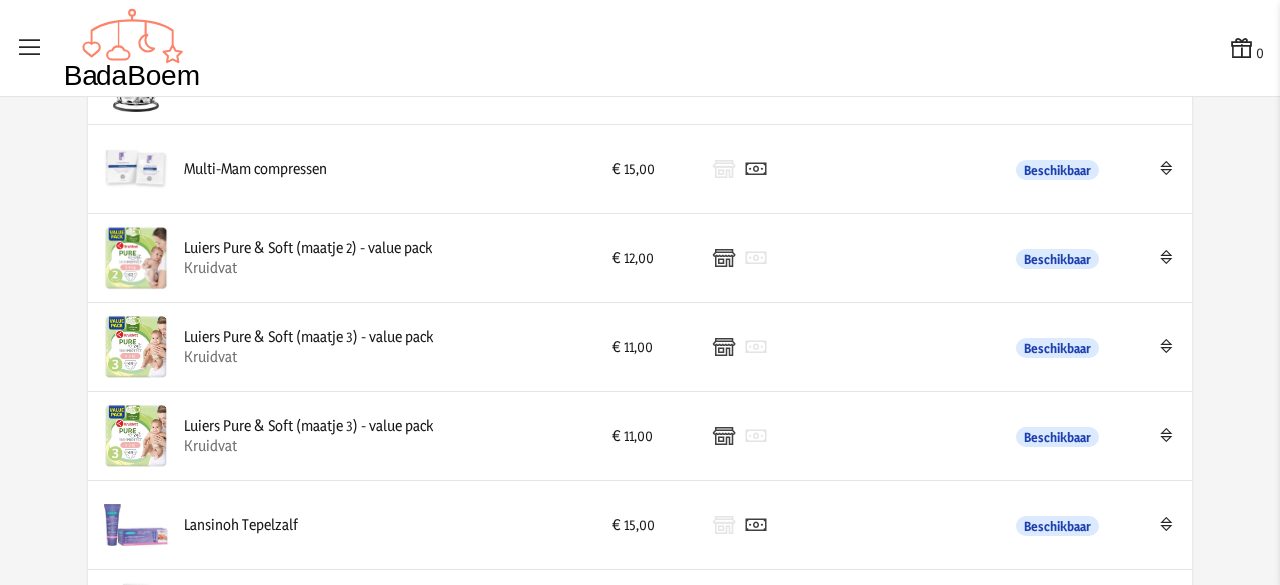 scroll, scrollTop: 1450, scrollLeft: 0, axis: vertical 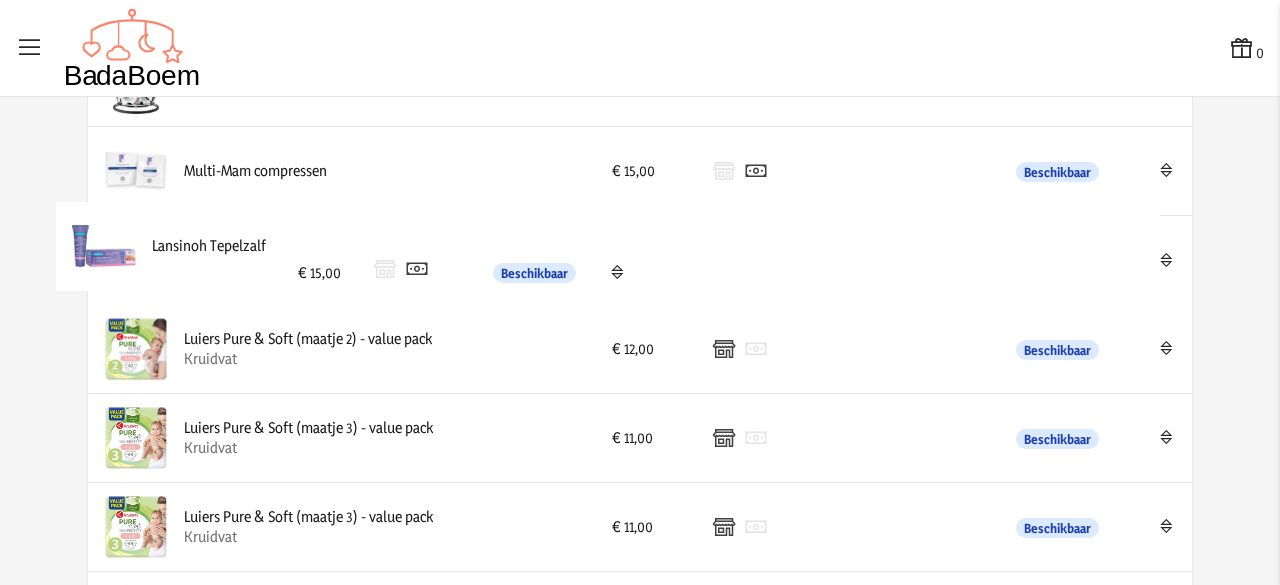 drag, startPoint x: 1161, startPoint y: 521, endPoint x: 1137, endPoint y: 249, distance: 273.05676 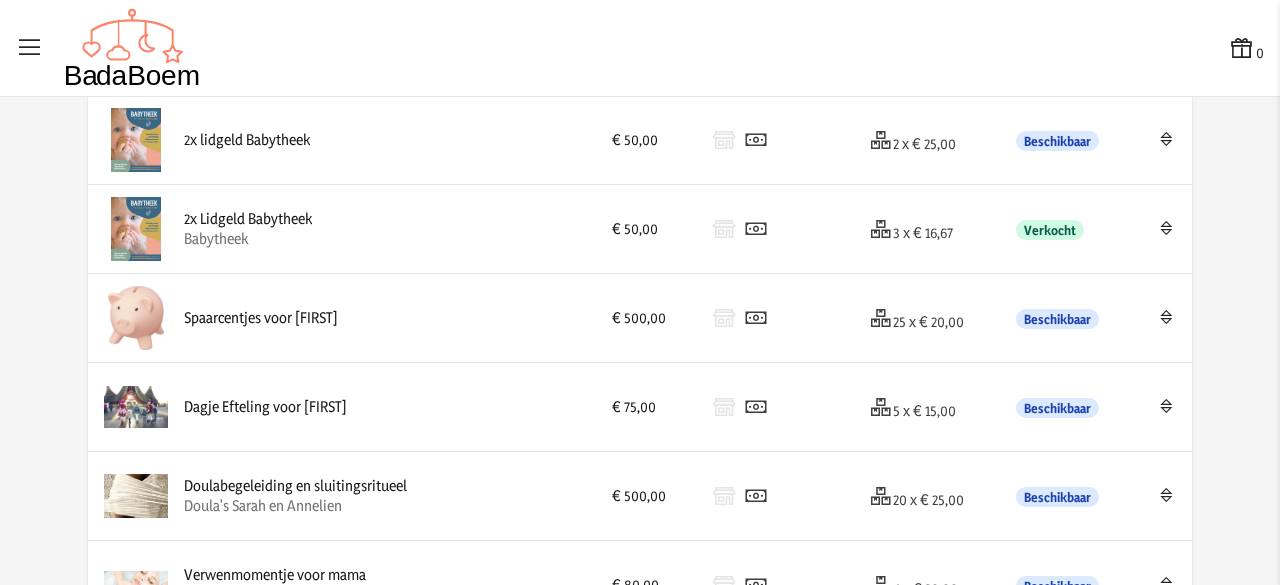 scroll, scrollTop: 0, scrollLeft: 0, axis: both 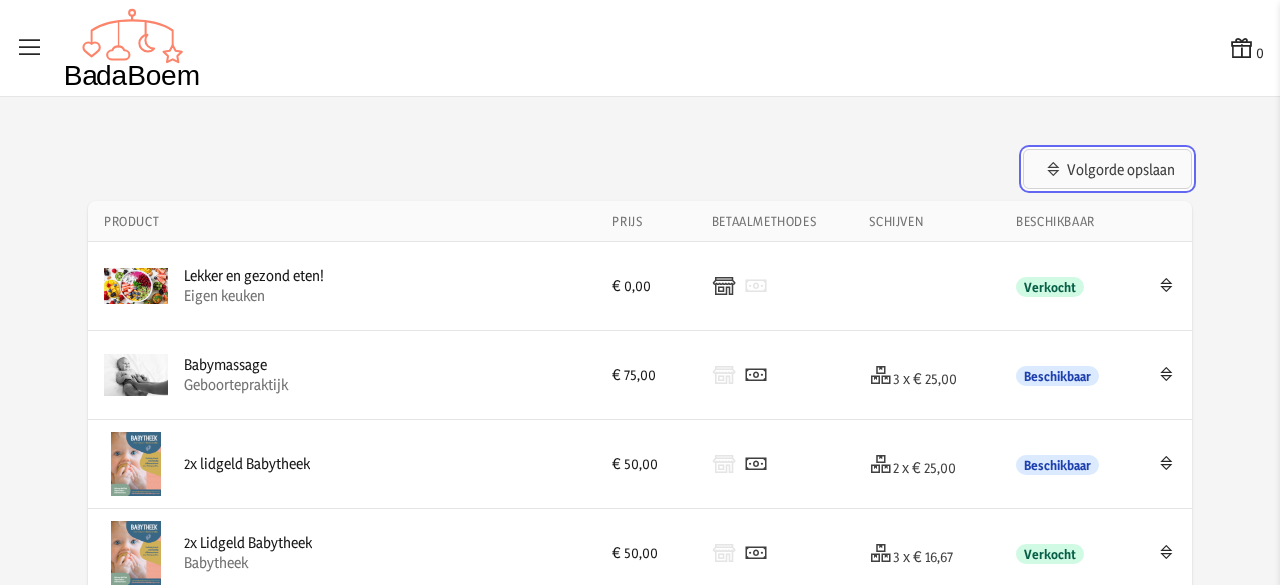 click on "Volgorde opslaan" at bounding box center (1107, 169) 